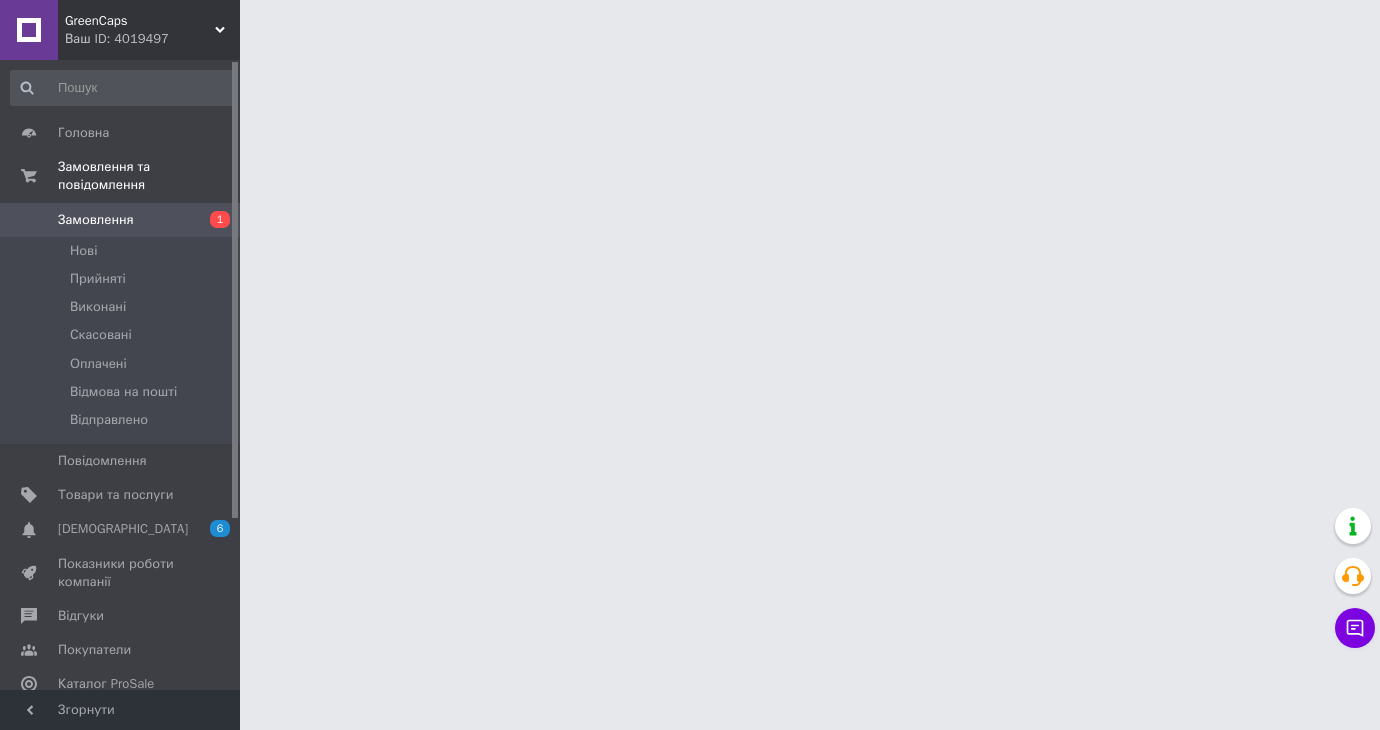 scroll, scrollTop: 0, scrollLeft: 0, axis: both 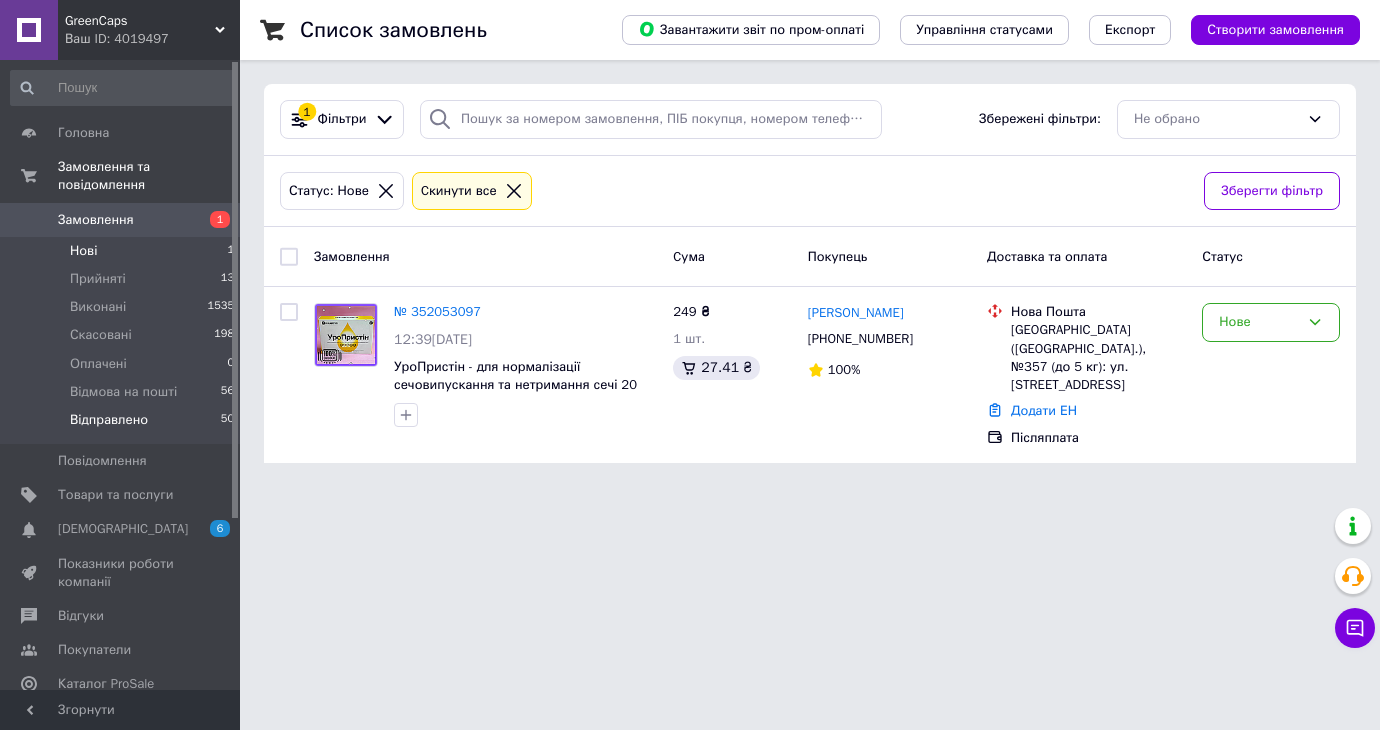 click on "Відправлено 50" at bounding box center (123, 425) 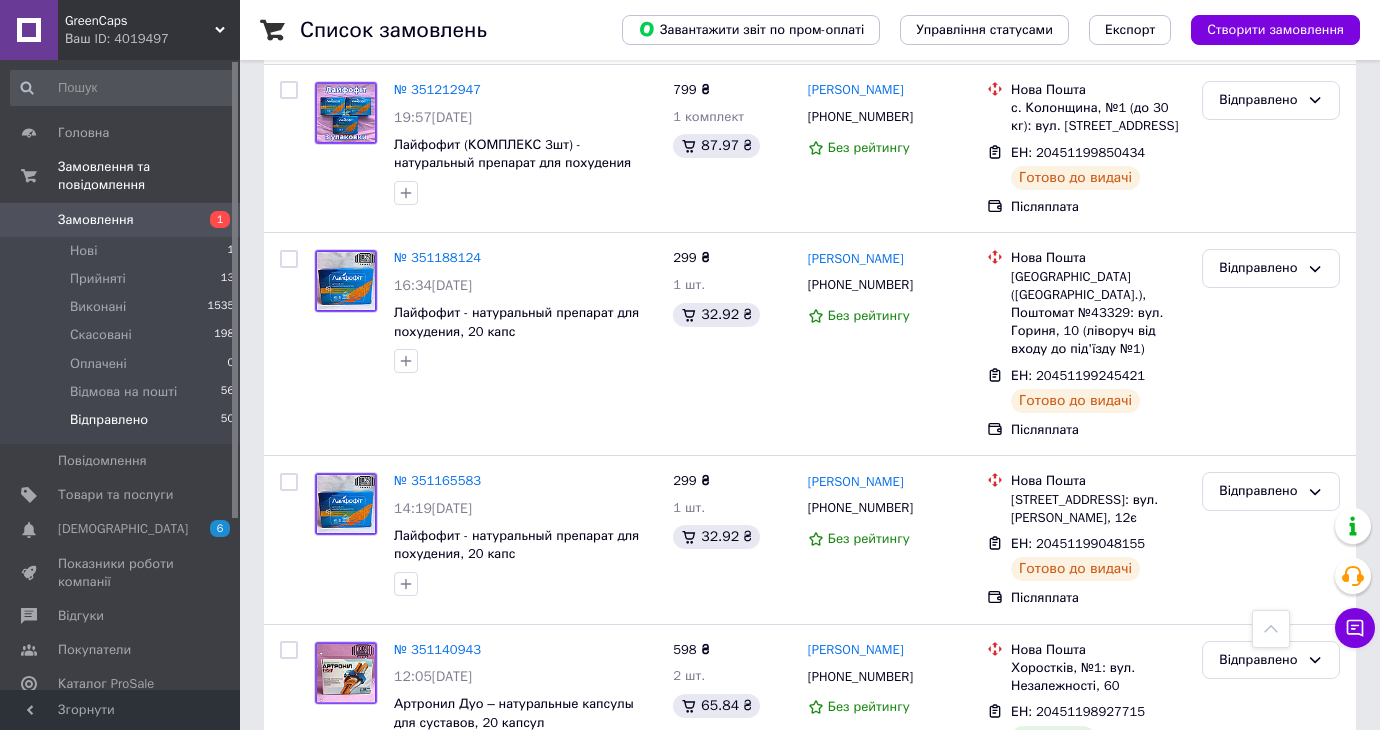 scroll, scrollTop: 9085, scrollLeft: 0, axis: vertical 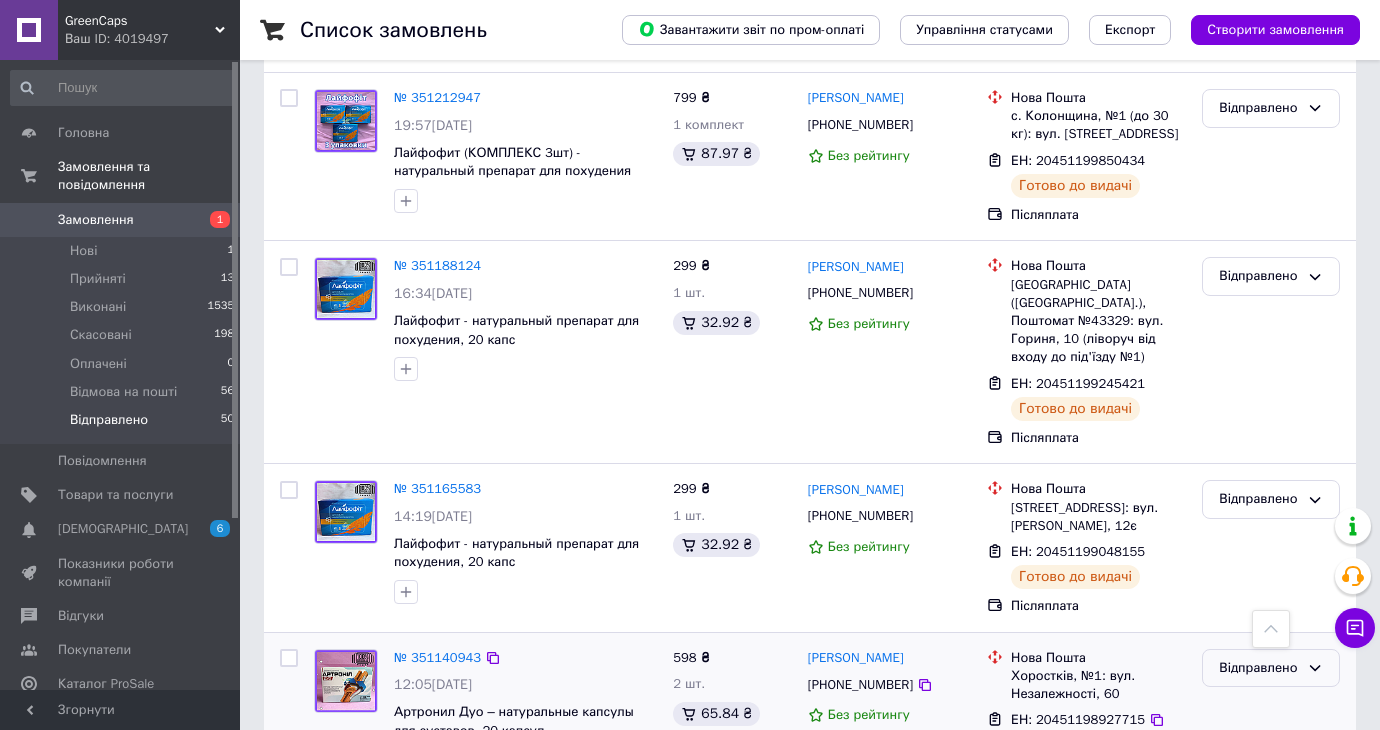 click on "Відправлено" at bounding box center [1259, 668] 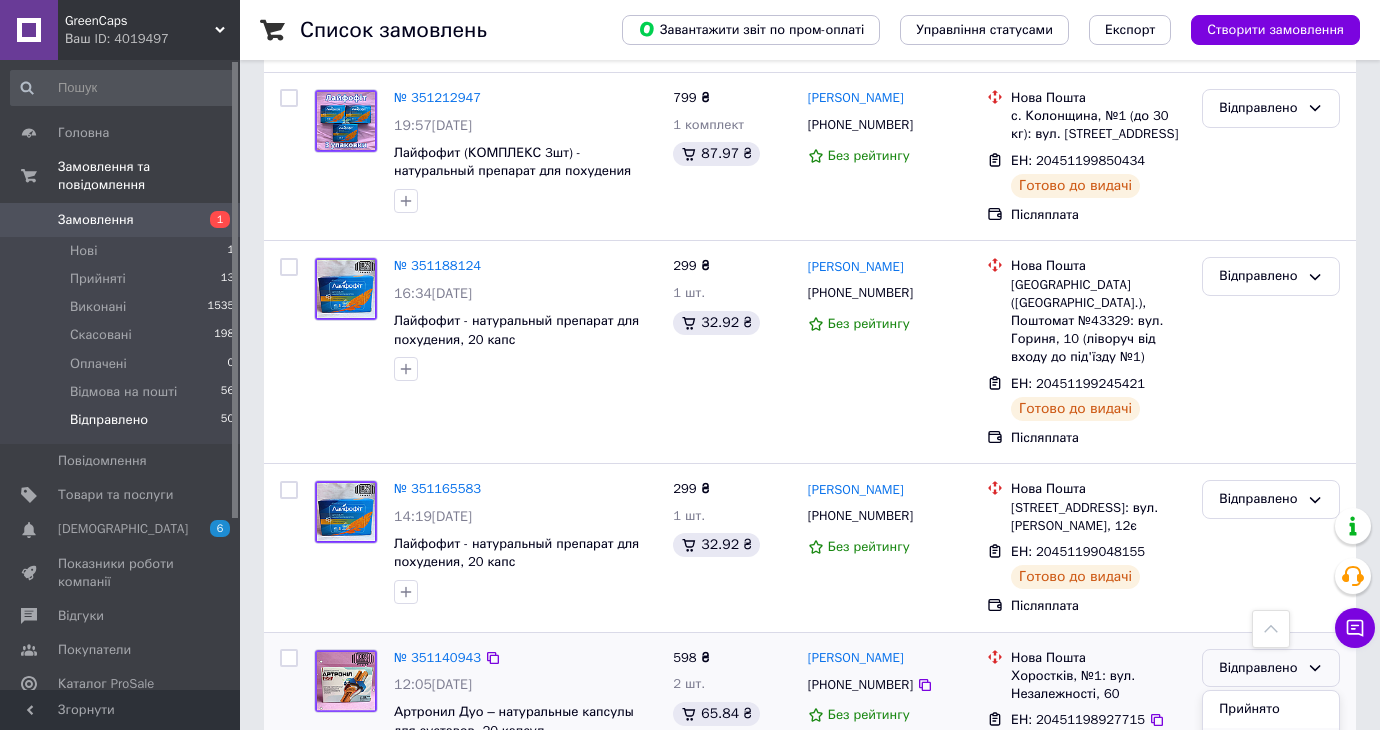 click on "Виконано" at bounding box center (1271, 746) 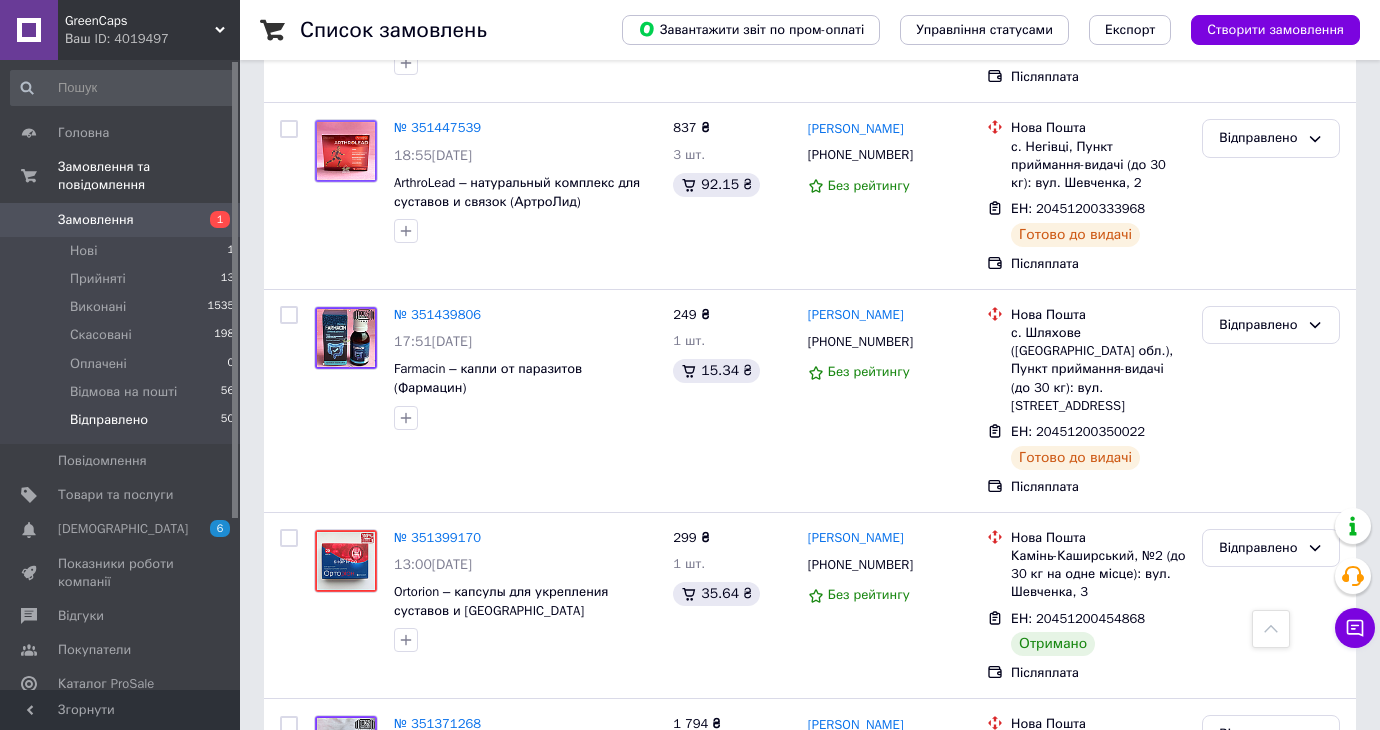 scroll, scrollTop: 7118, scrollLeft: 0, axis: vertical 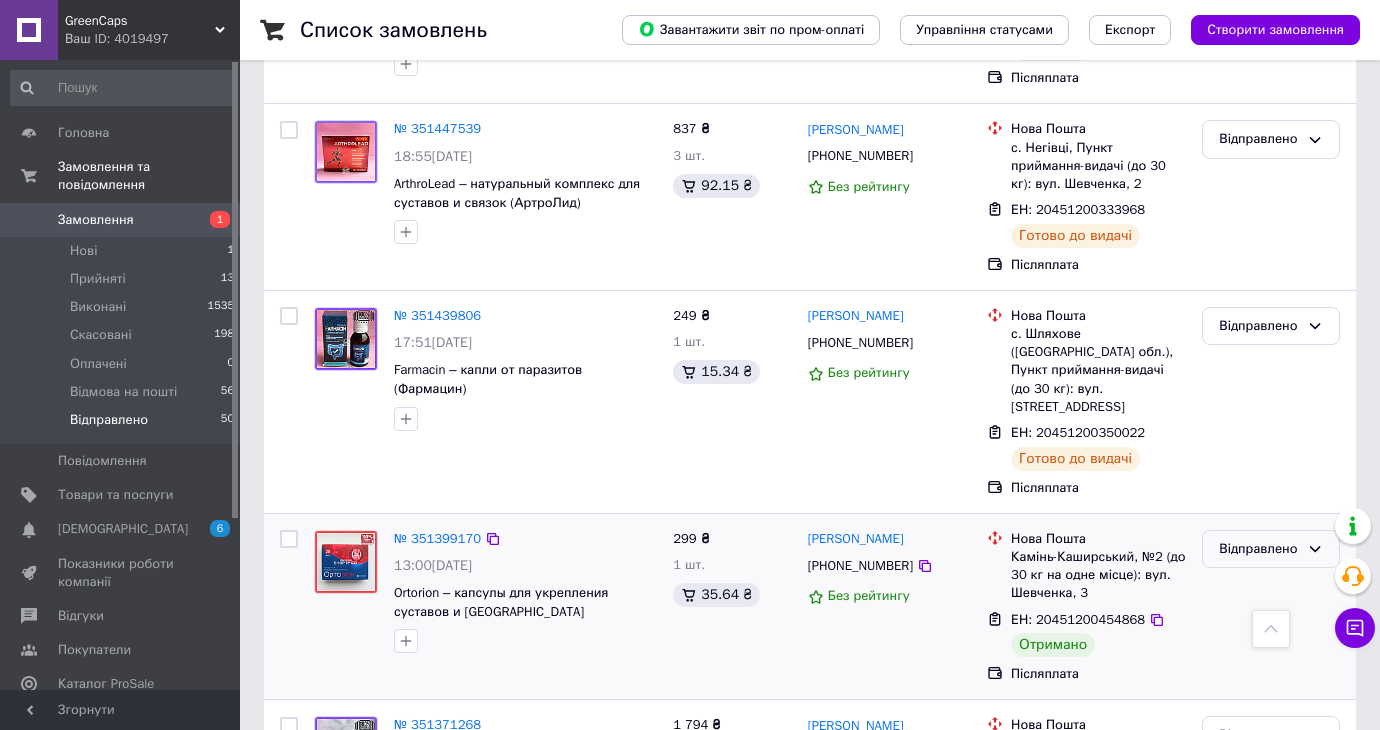 click on "Відправлено" at bounding box center (1259, 549) 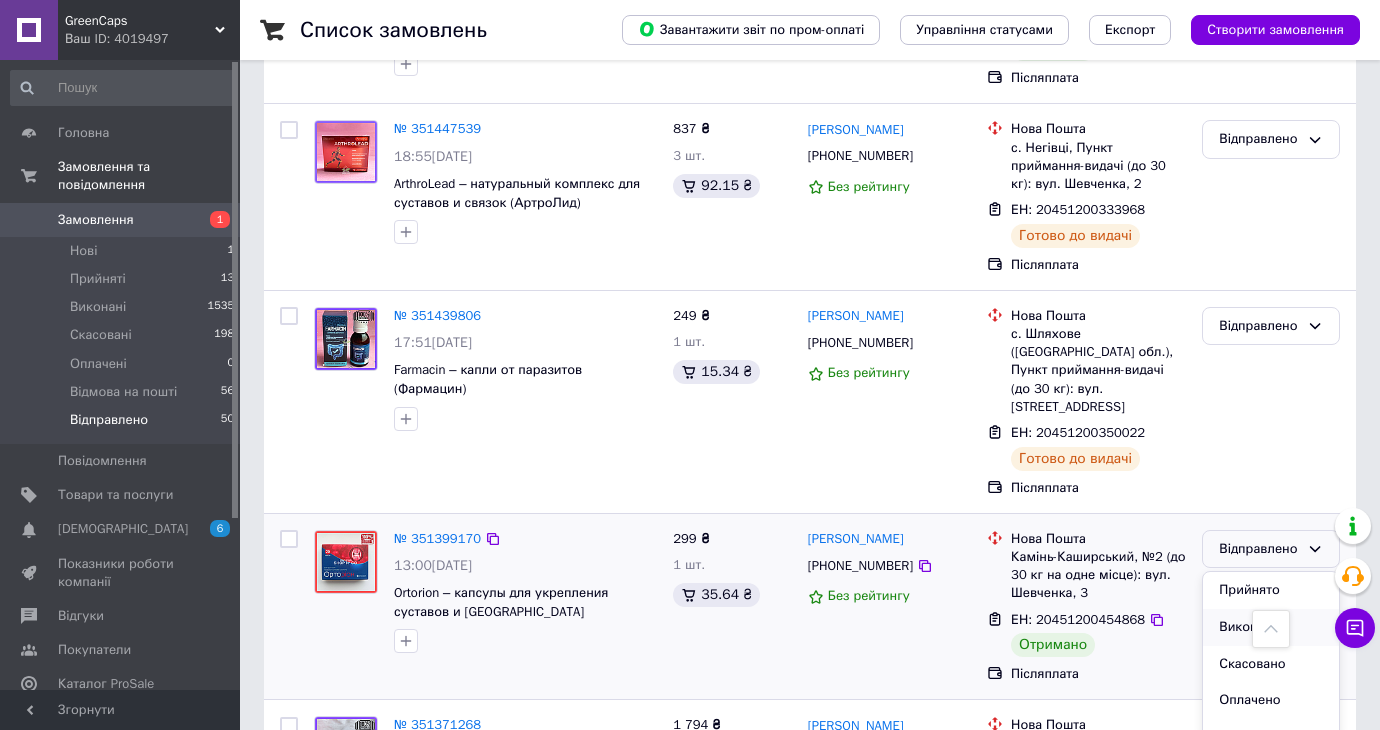 click on "Виконано" at bounding box center (1271, 627) 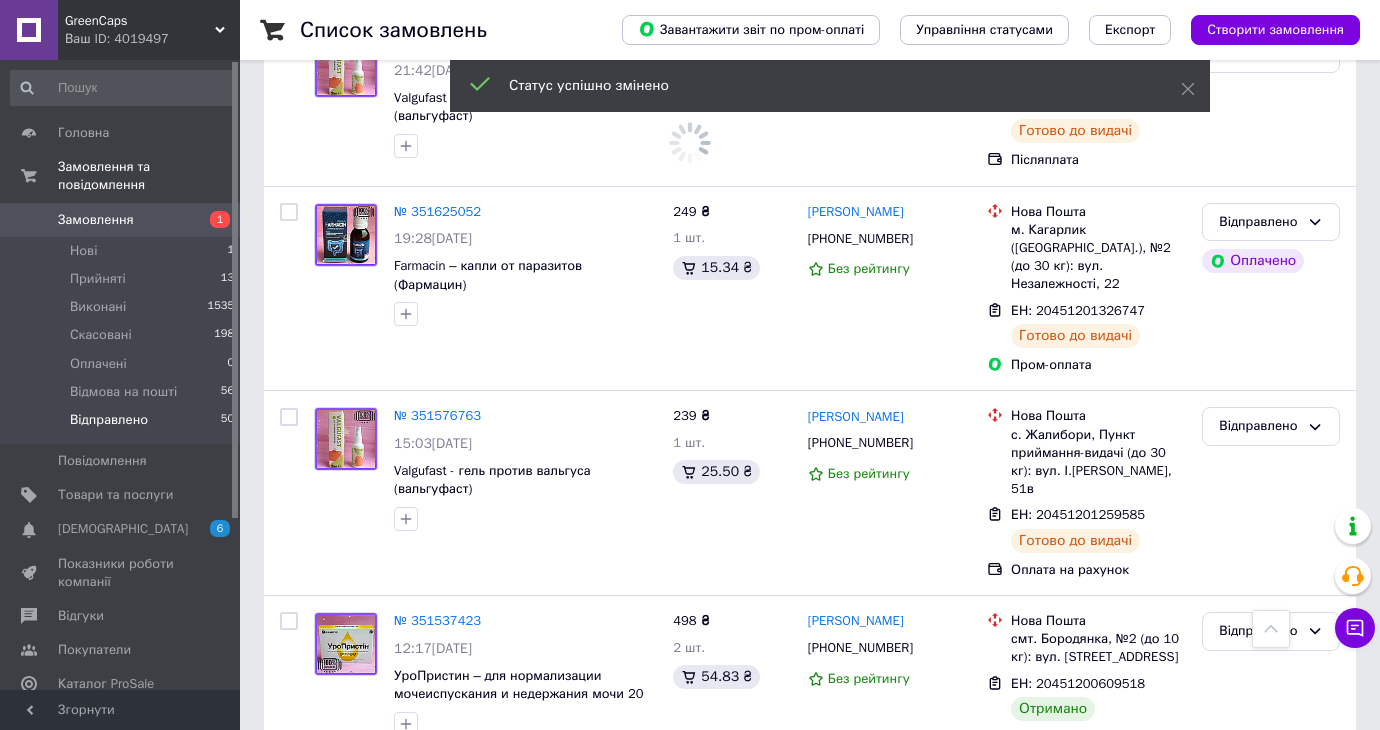 scroll, scrollTop: 6457, scrollLeft: 0, axis: vertical 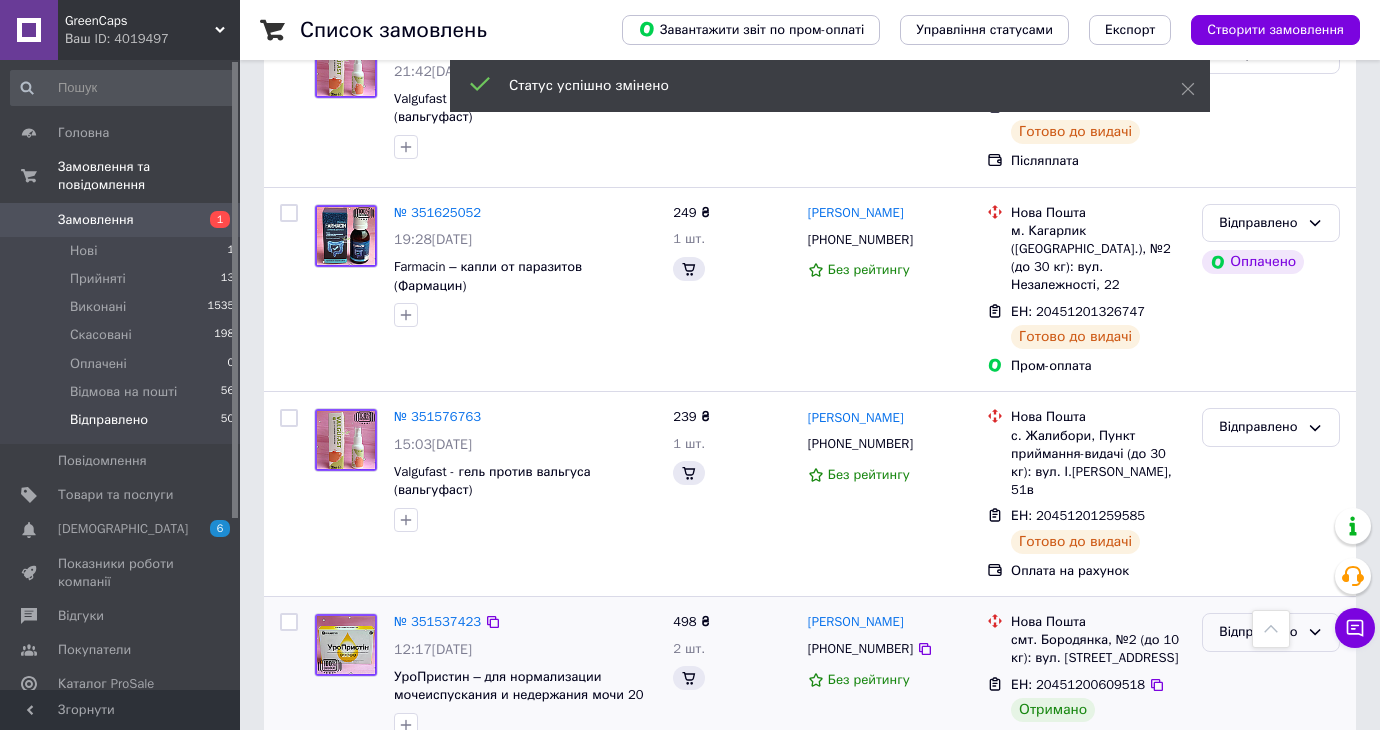 click on "Відправлено" at bounding box center [1271, 632] 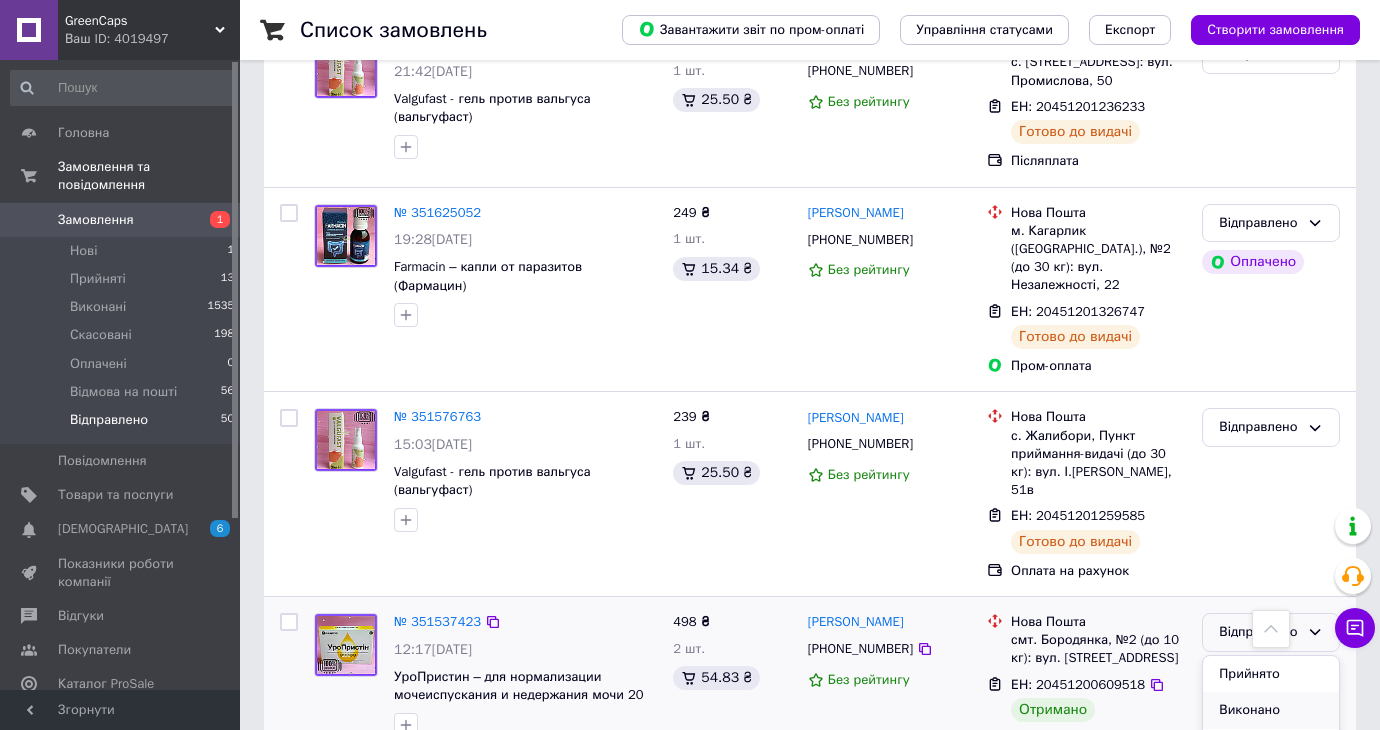 click on "Виконано" at bounding box center [1271, 710] 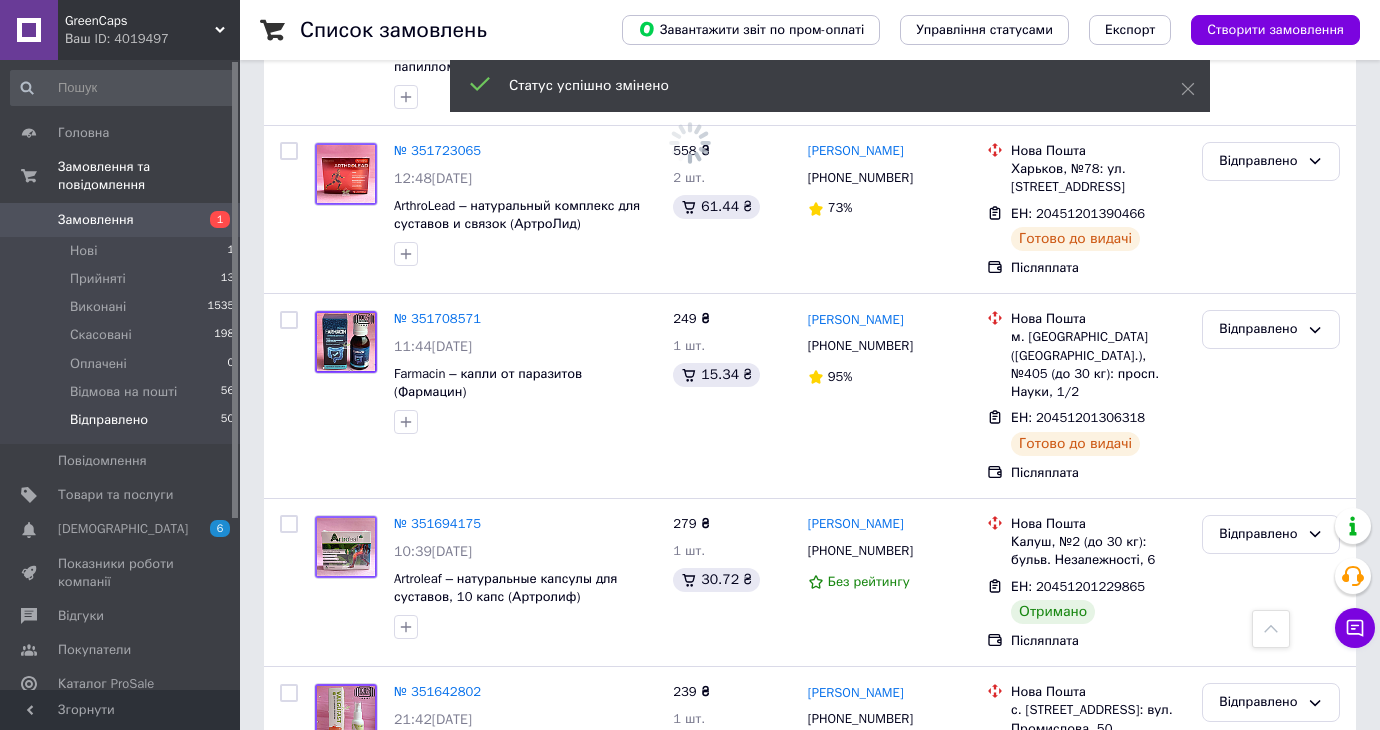 scroll, scrollTop: 5776, scrollLeft: 0, axis: vertical 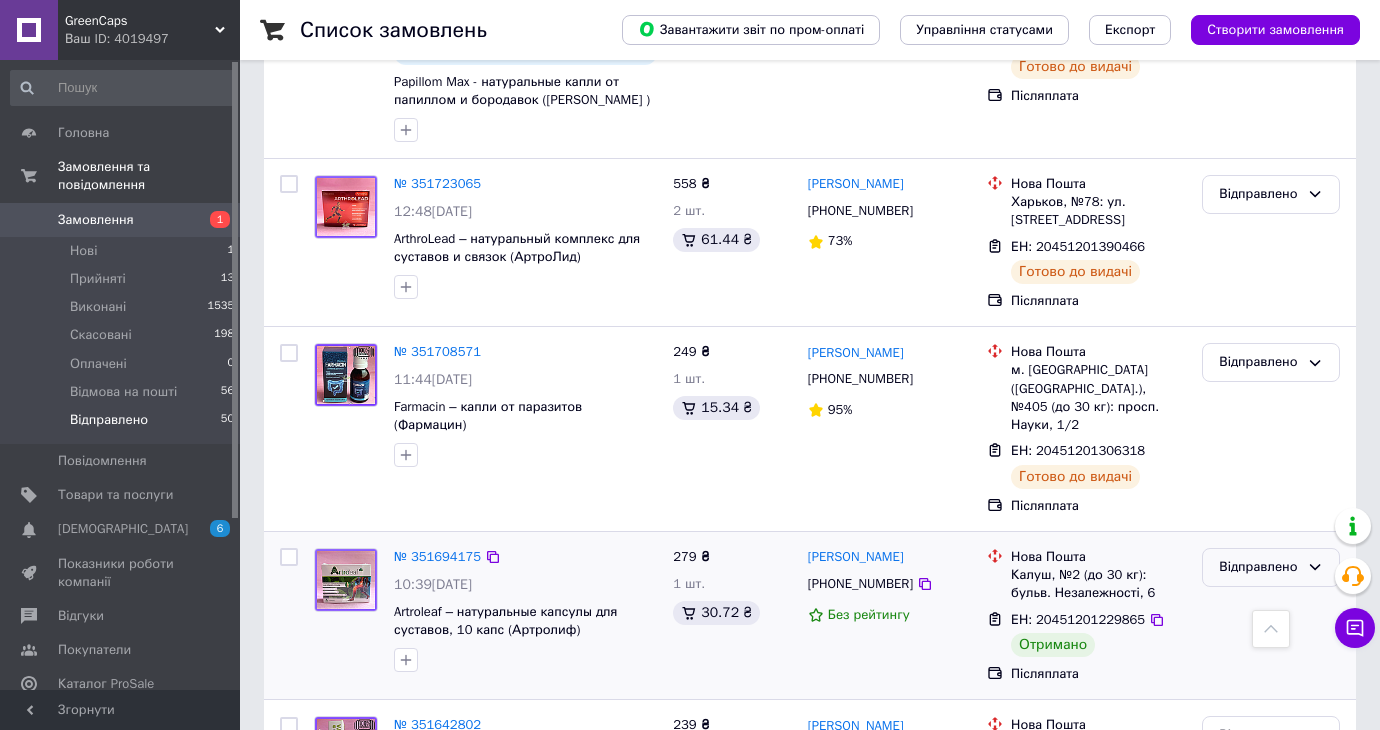 click on "Відправлено" at bounding box center (1271, 567) 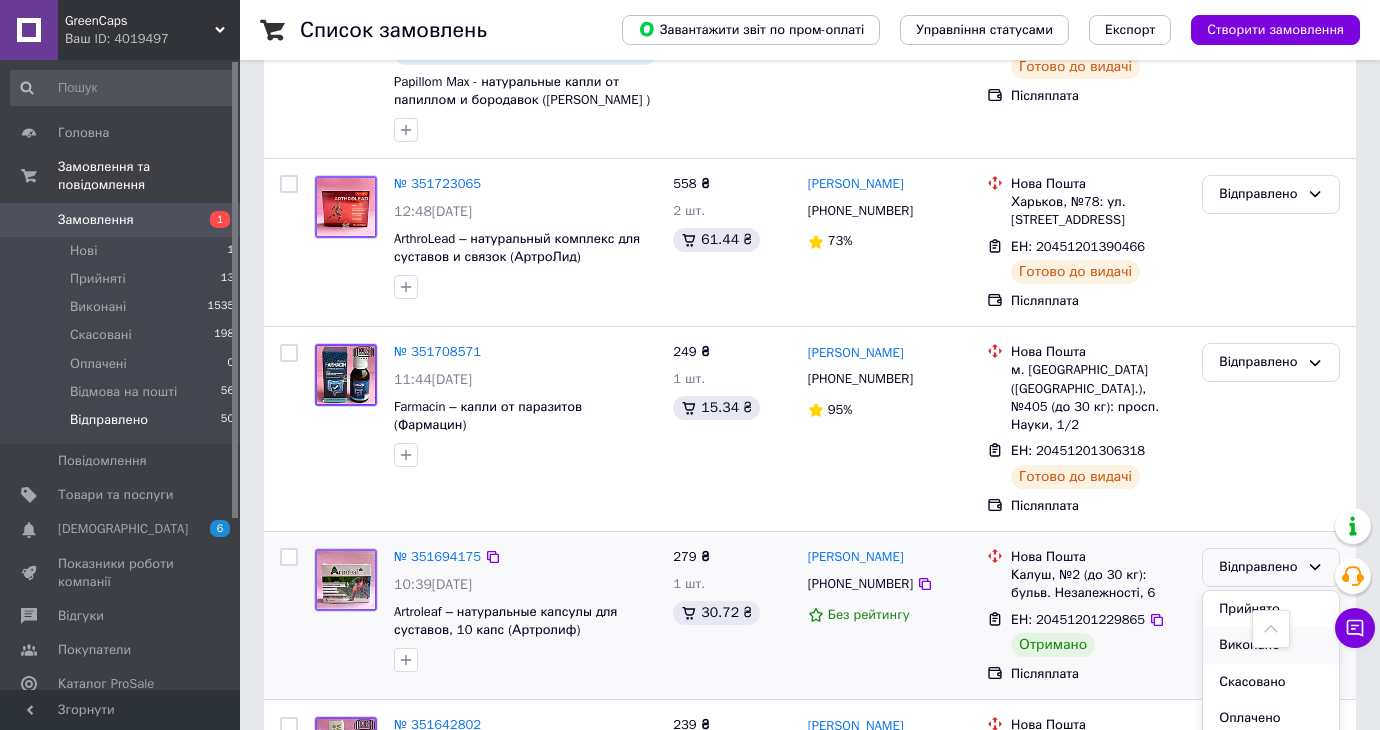 click on "Виконано" at bounding box center (1271, 645) 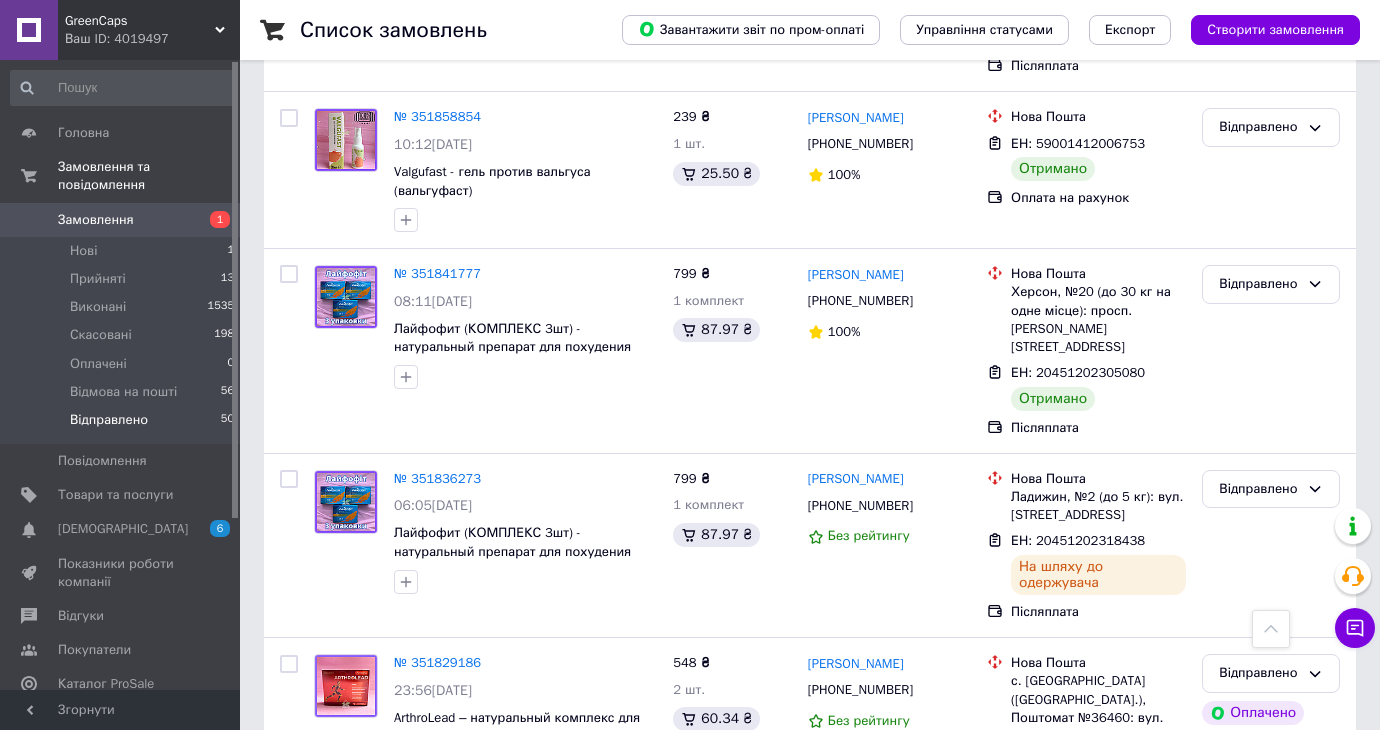 scroll, scrollTop: 2461, scrollLeft: 0, axis: vertical 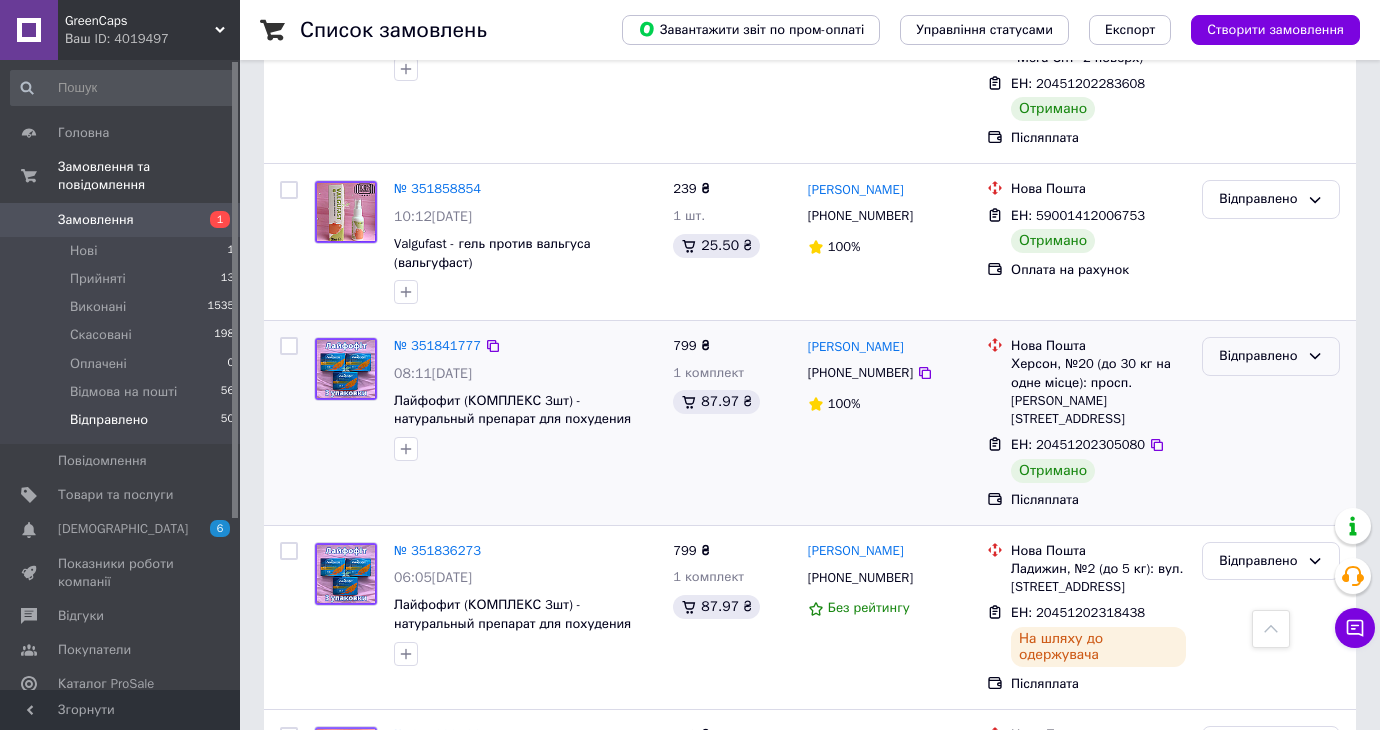 click on "Відправлено" at bounding box center (1271, 356) 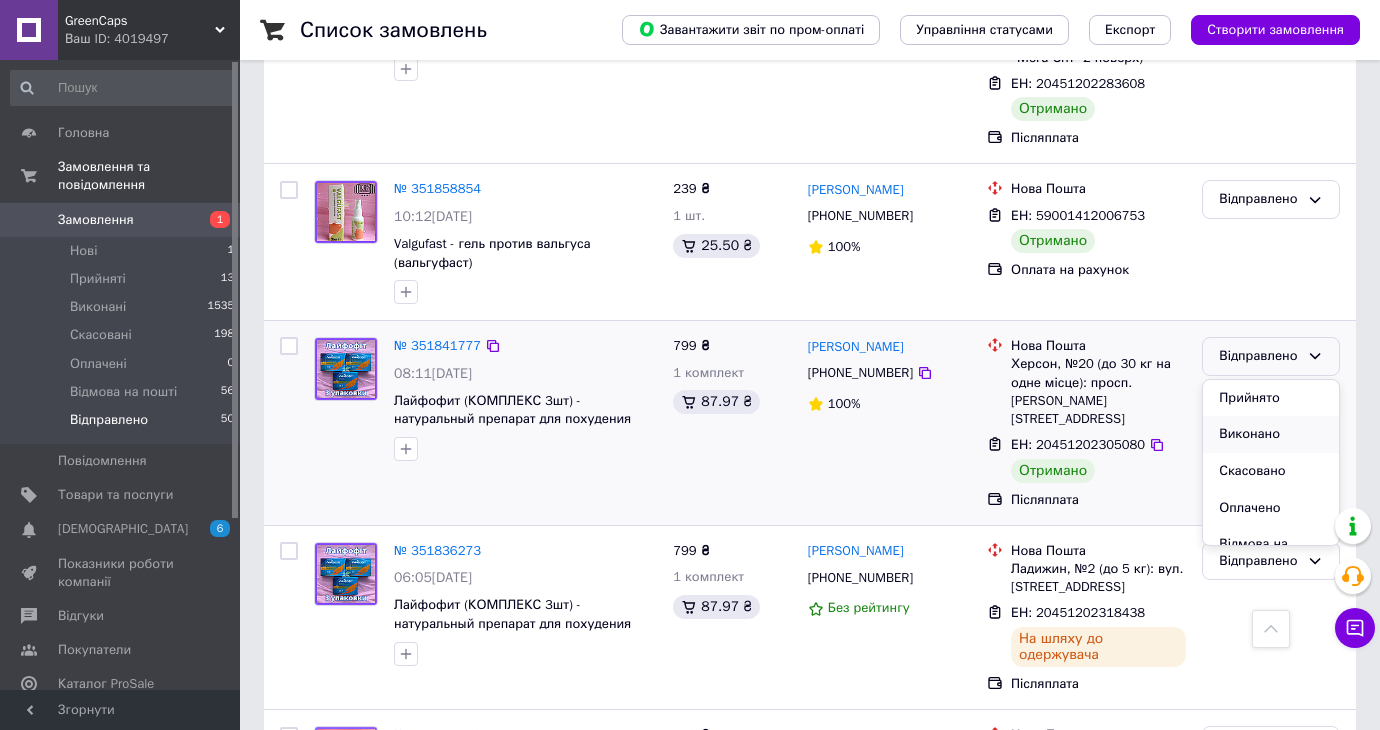 click on "Виконано" at bounding box center [1271, 434] 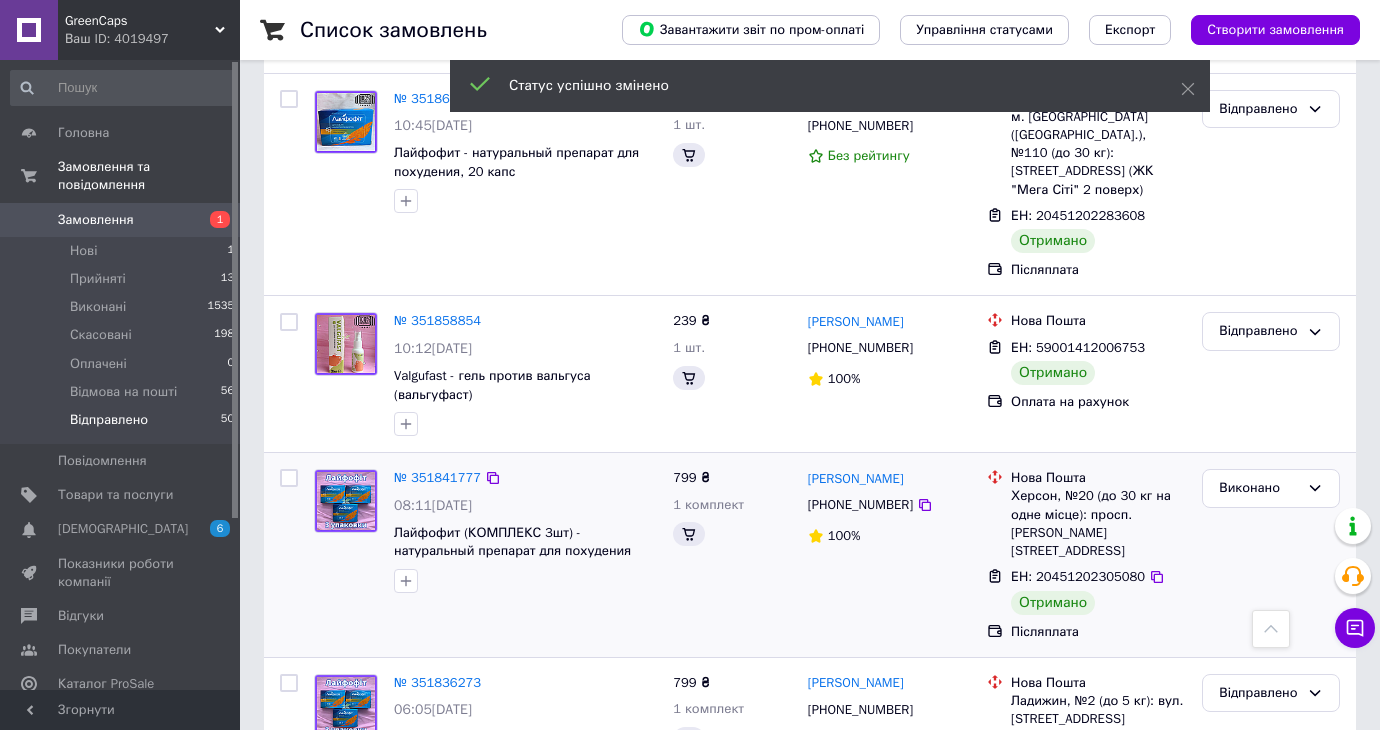 scroll, scrollTop: 2241, scrollLeft: 0, axis: vertical 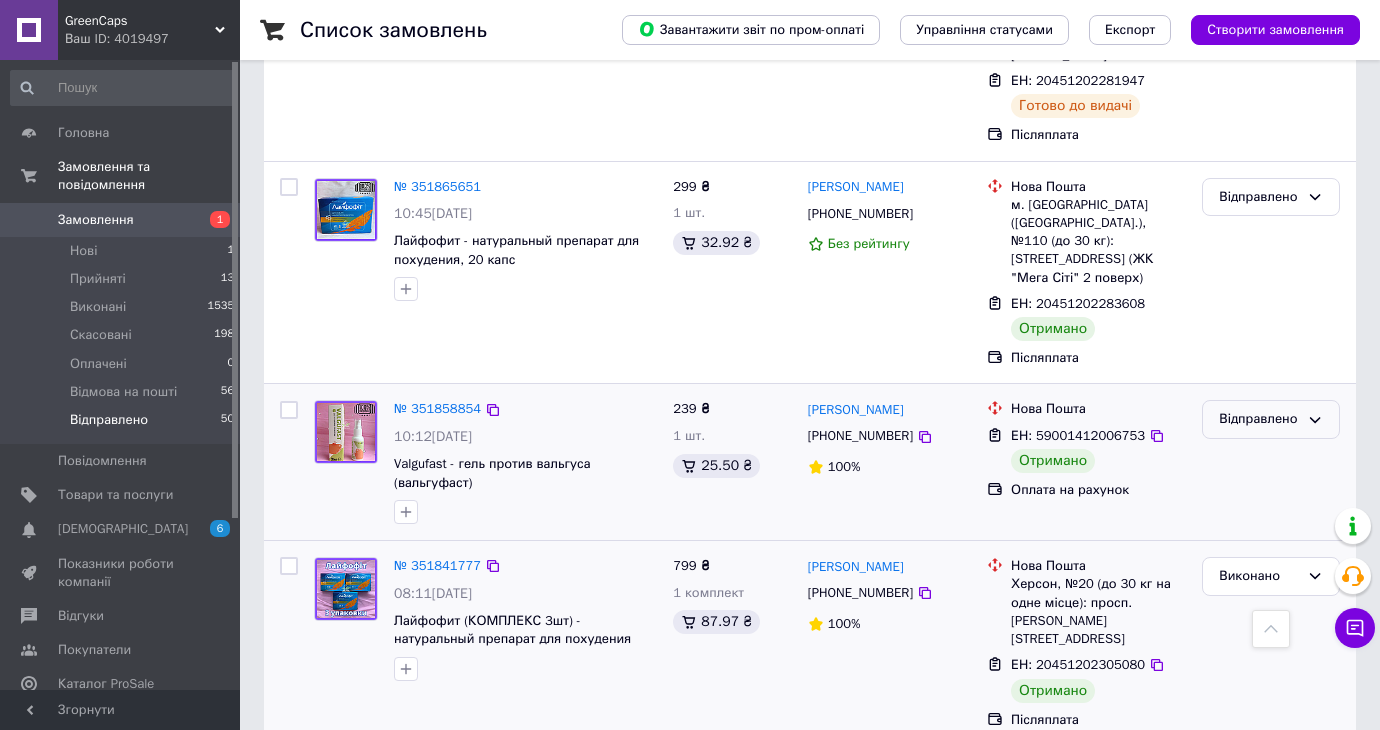 click on "Відправлено" at bounding box center [1259, 419] 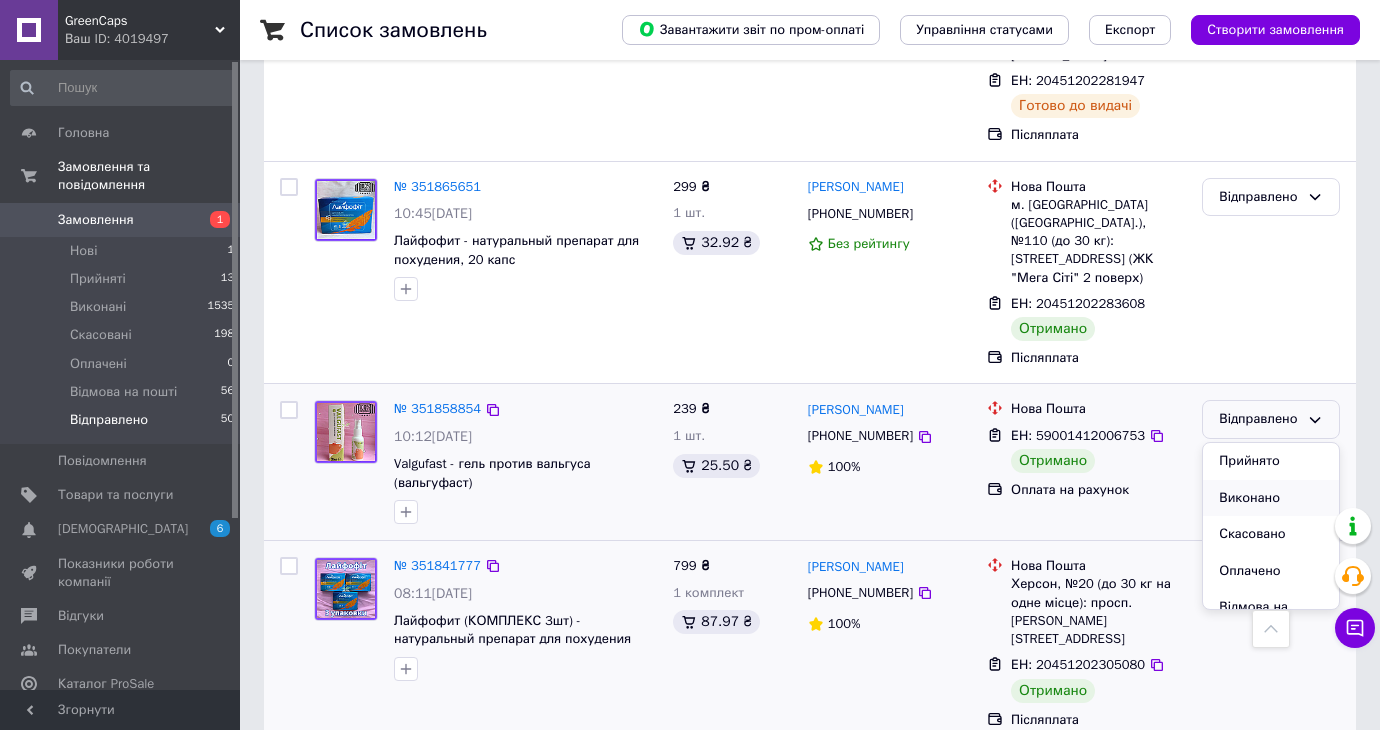 click on "Виконано" at bounding box center [1271, 498] 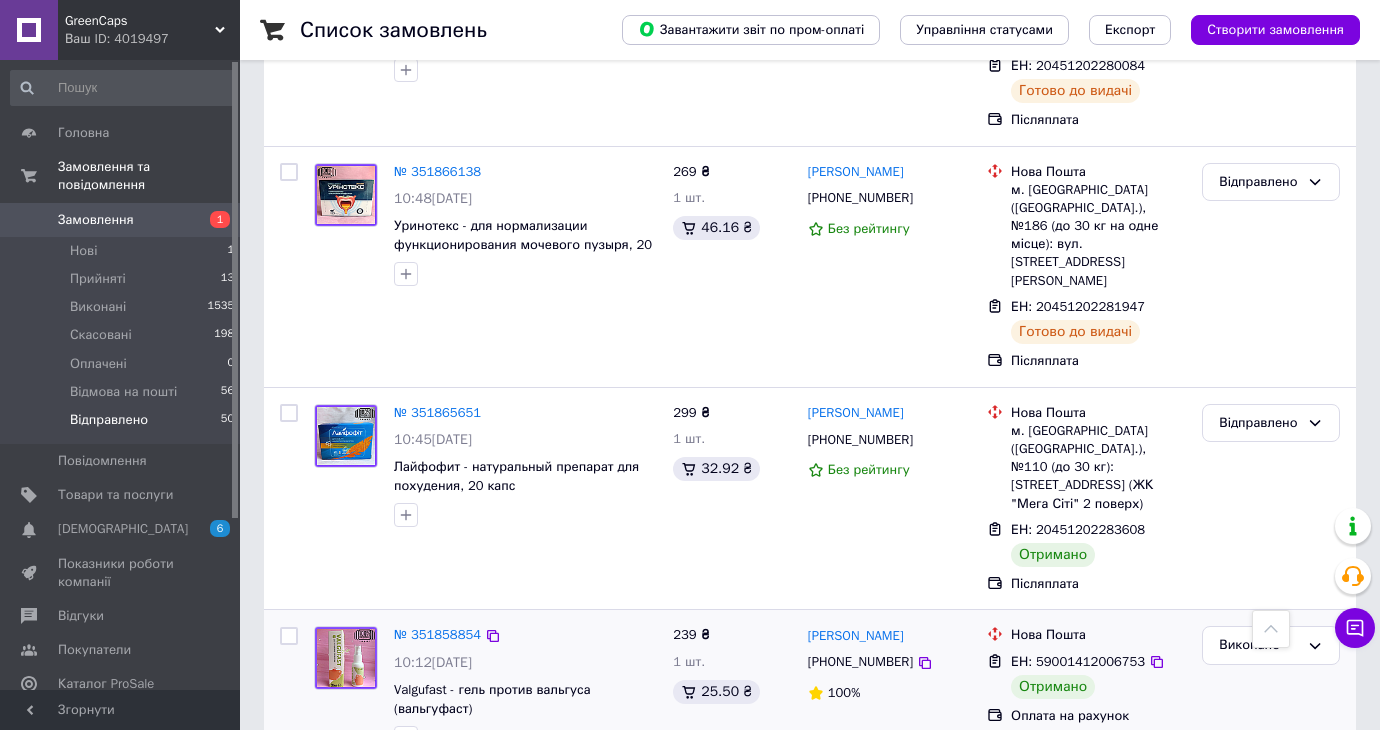 scroll, scrollTop: 2012, scrollLeft: 0, axis: vertical 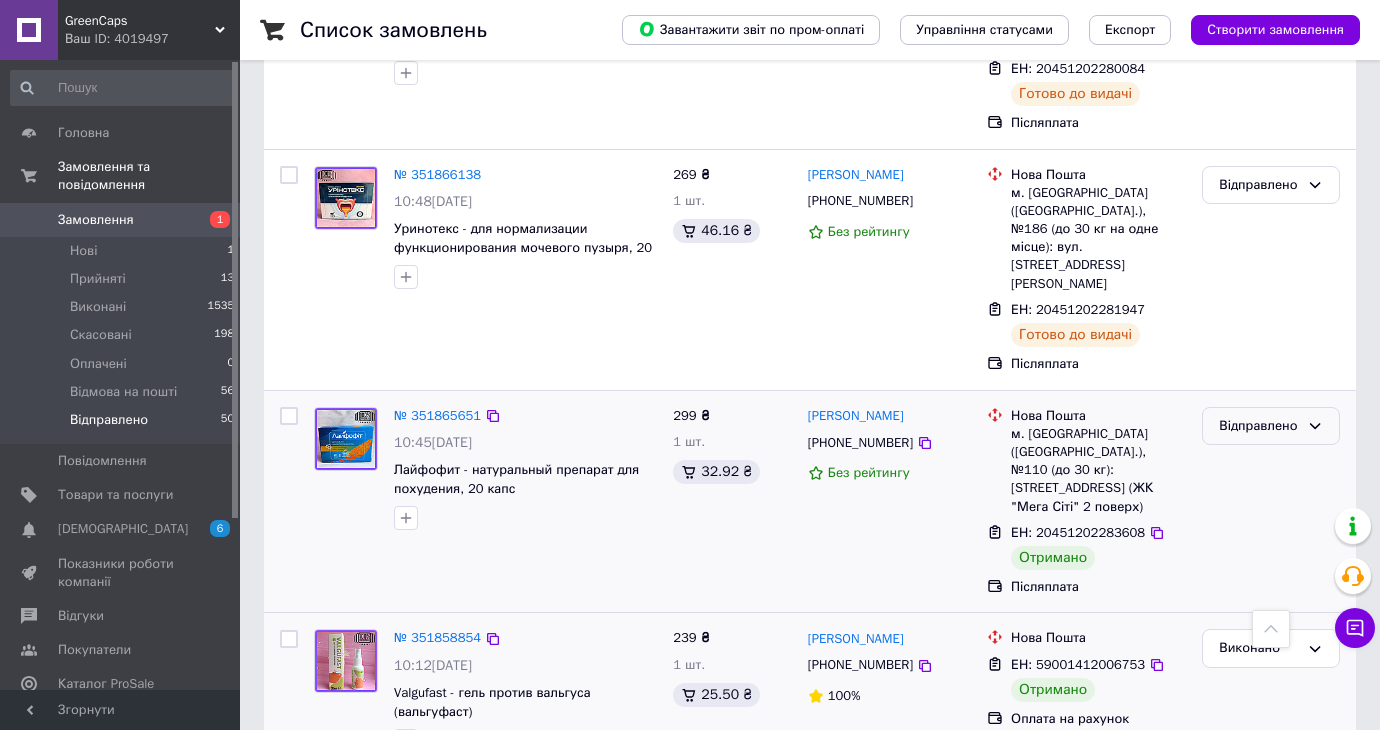click on "Відправлено" at bounding box center (1259, 426) 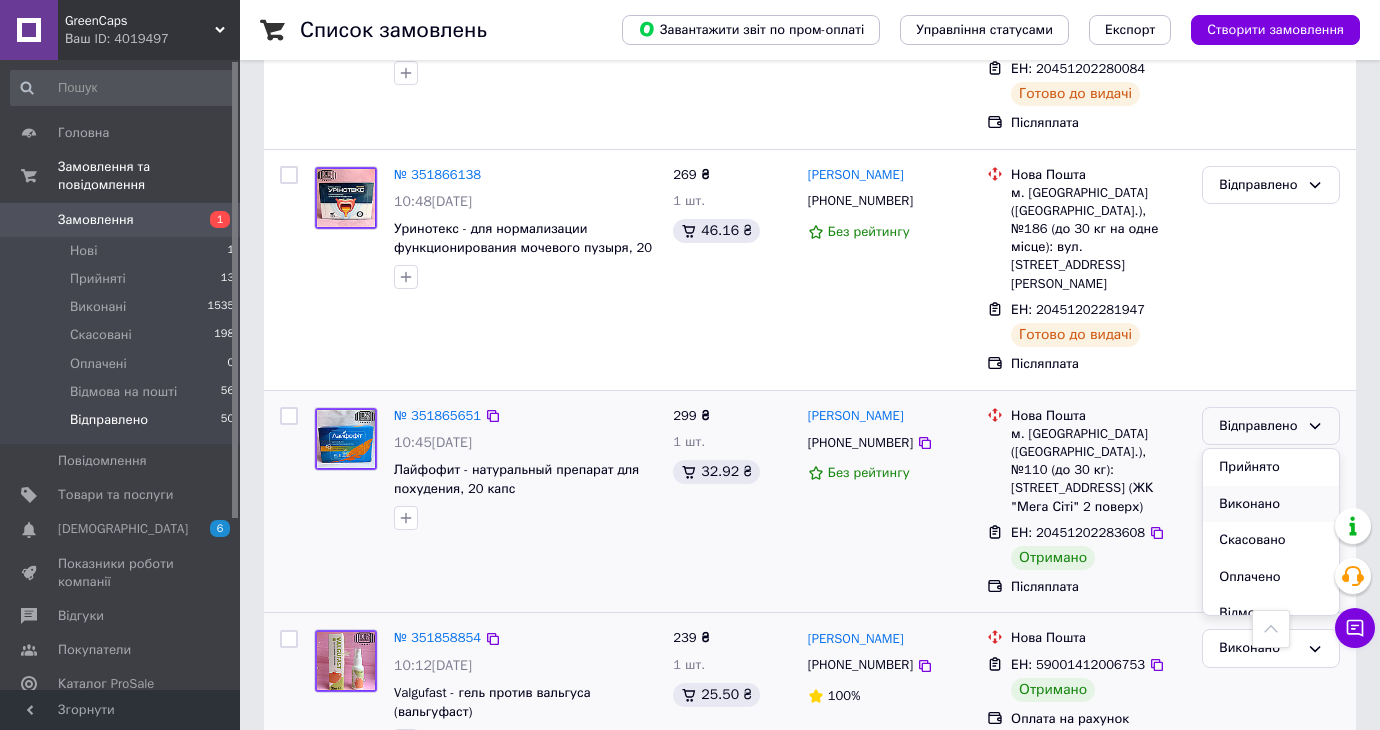 click on "Виконано" at bounding box center [1271, 504] 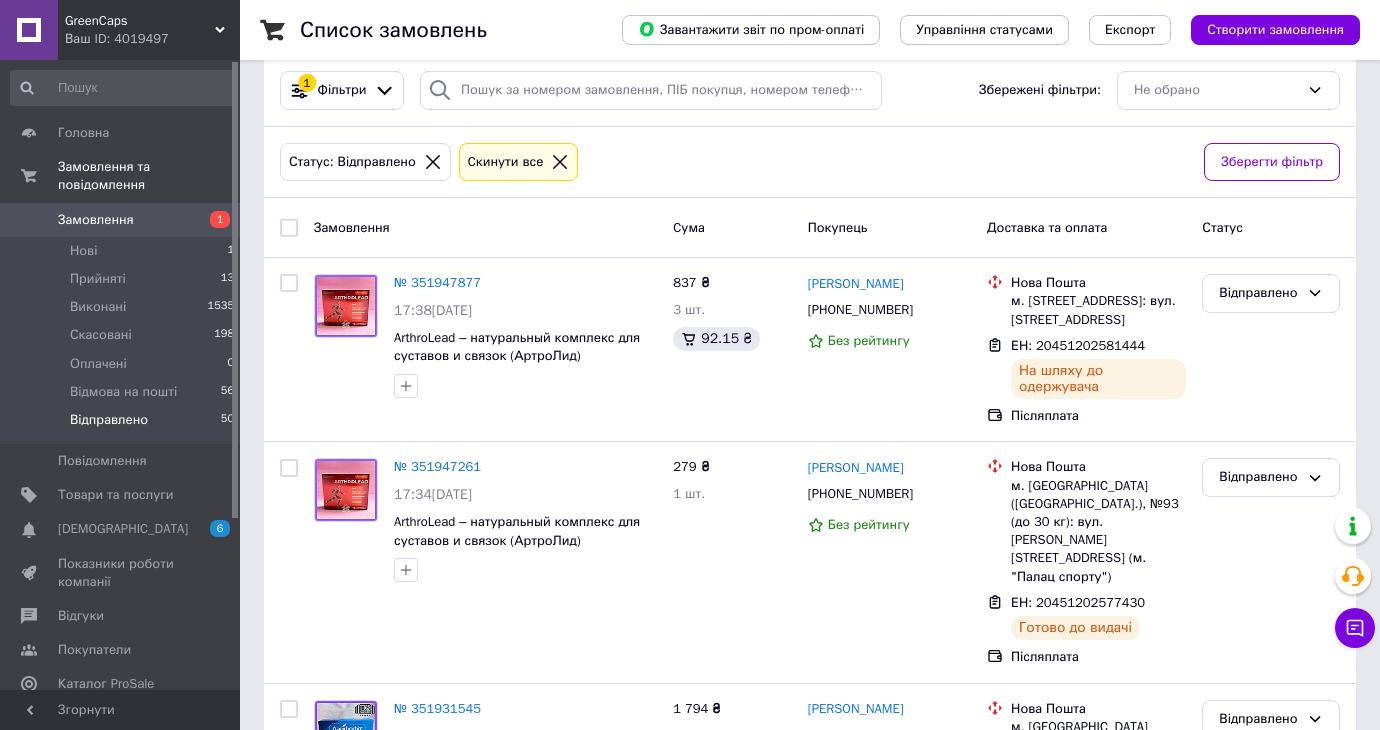 scroll, scrollTop: 0, scrollLeft: 0, axis: both 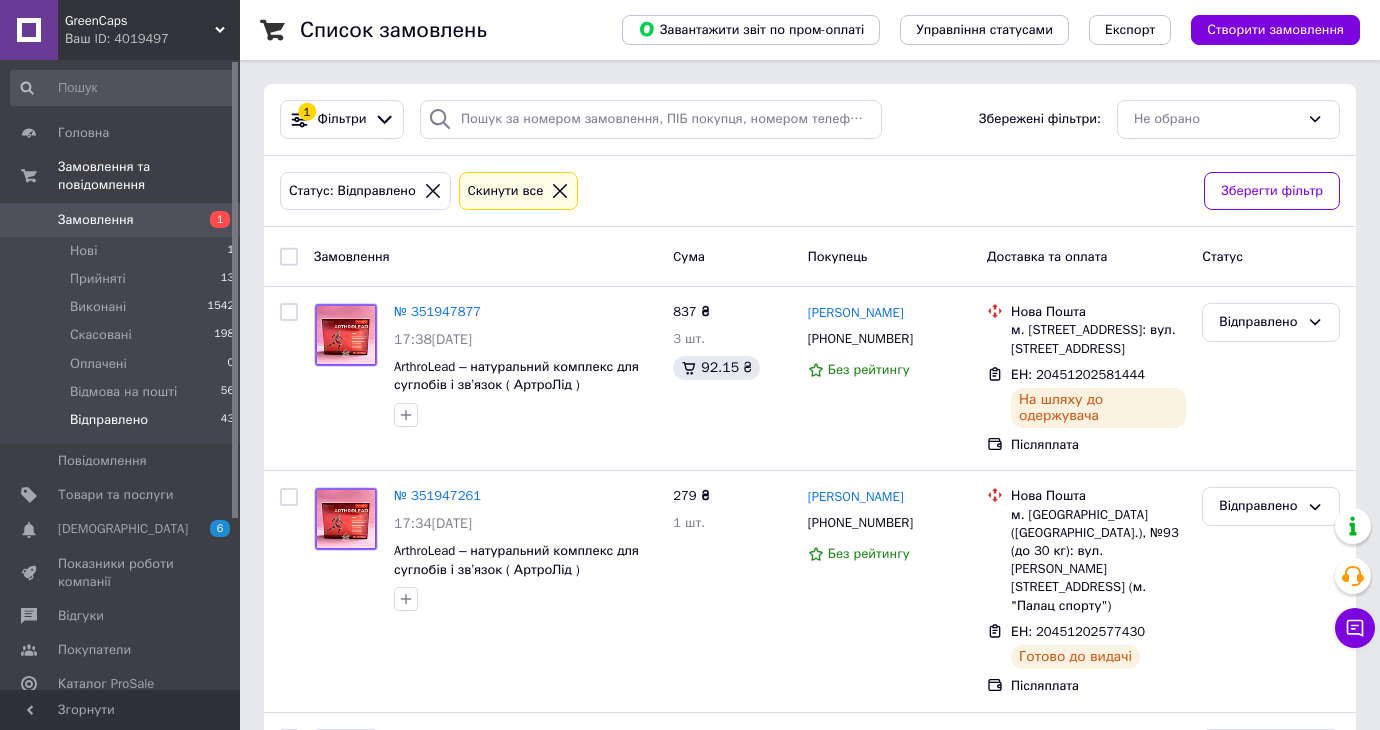 click on "Відправлено 43" at bounding box center [123, 425] 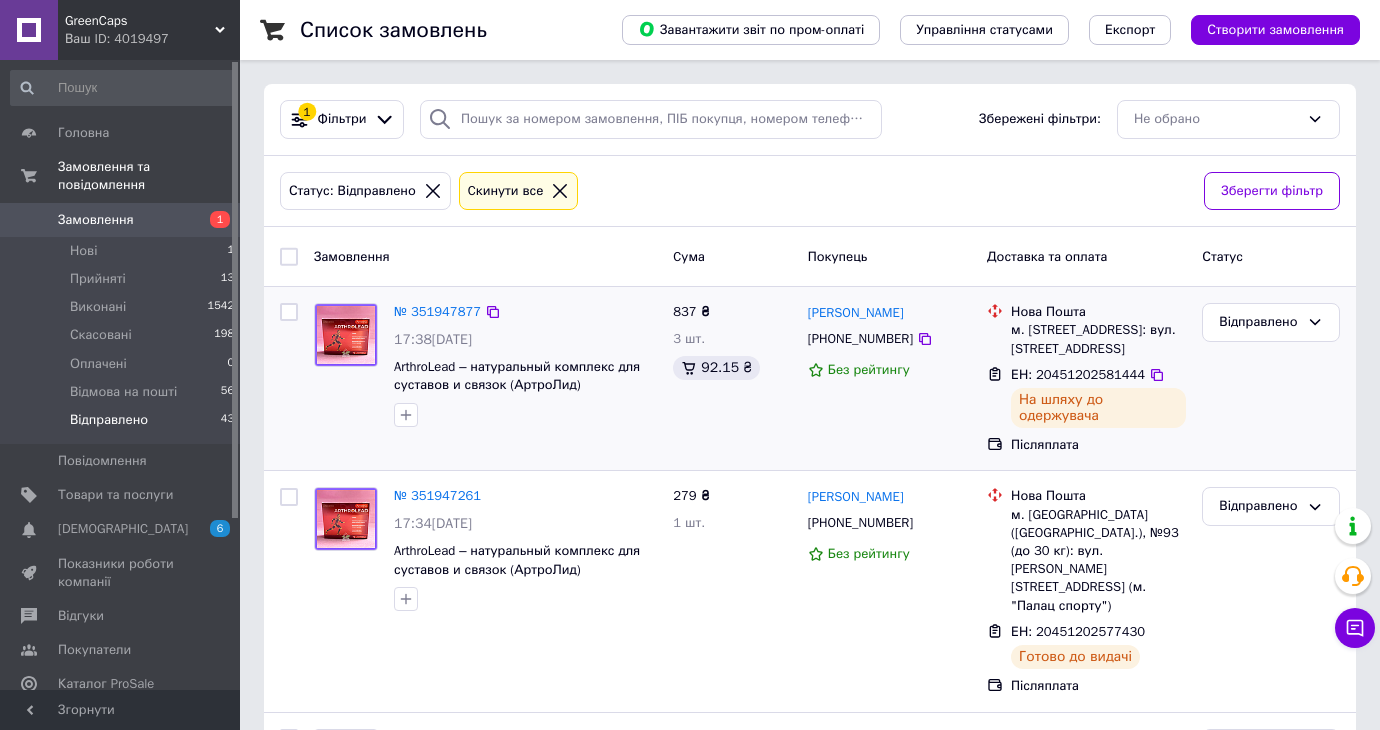 click on "Відправлено" at bounding box center [1271, 378] 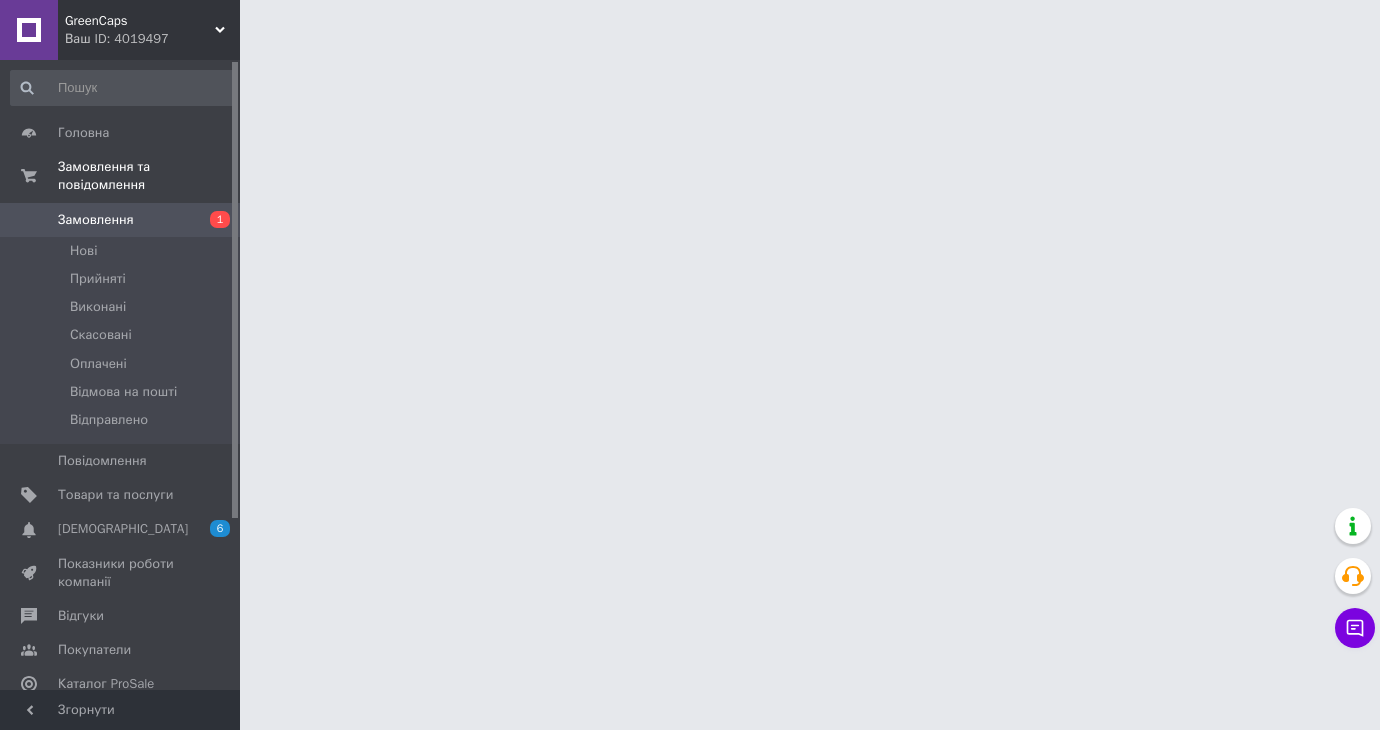 scroll, scrollTop: 0, scrollLeft: 0, axis: both 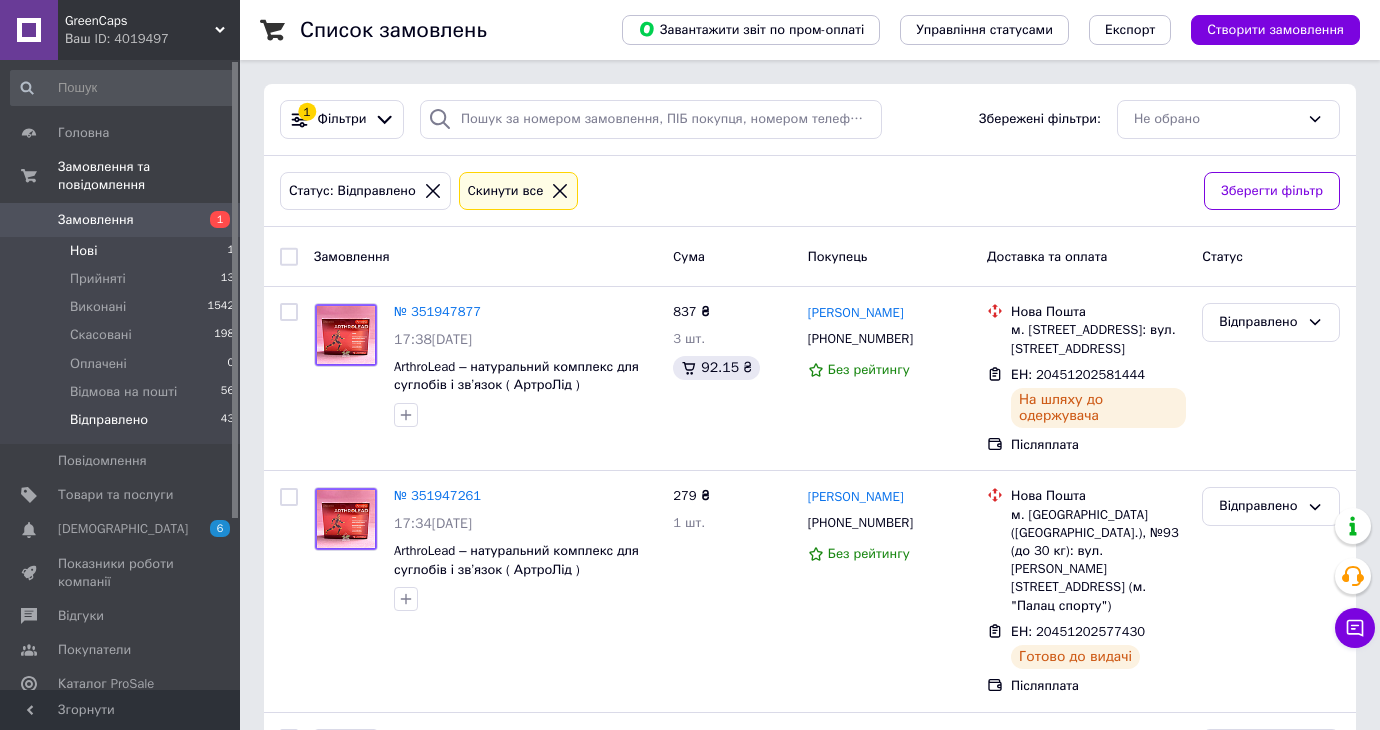 click on "Нові 1" at bounding box center (123, 251) 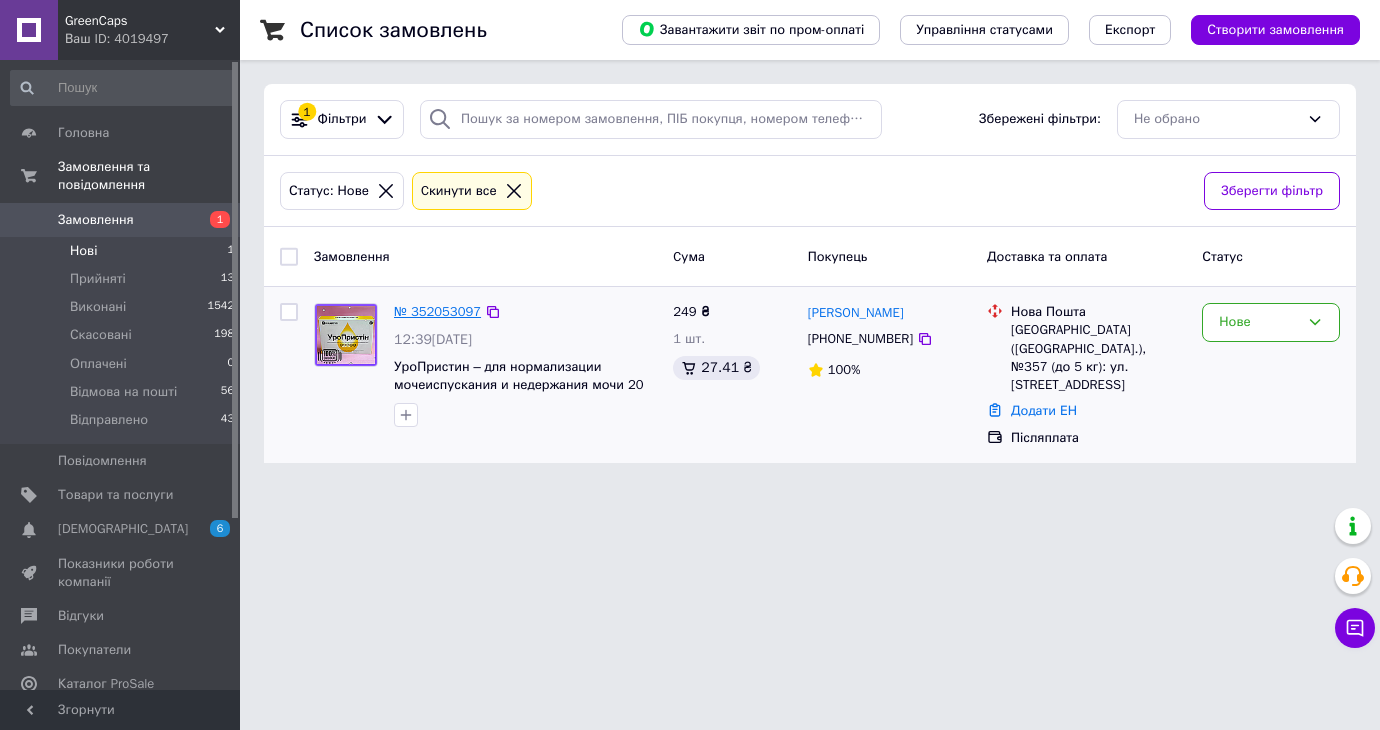 click on "№ 352053097" at bounding box center [437, 311] 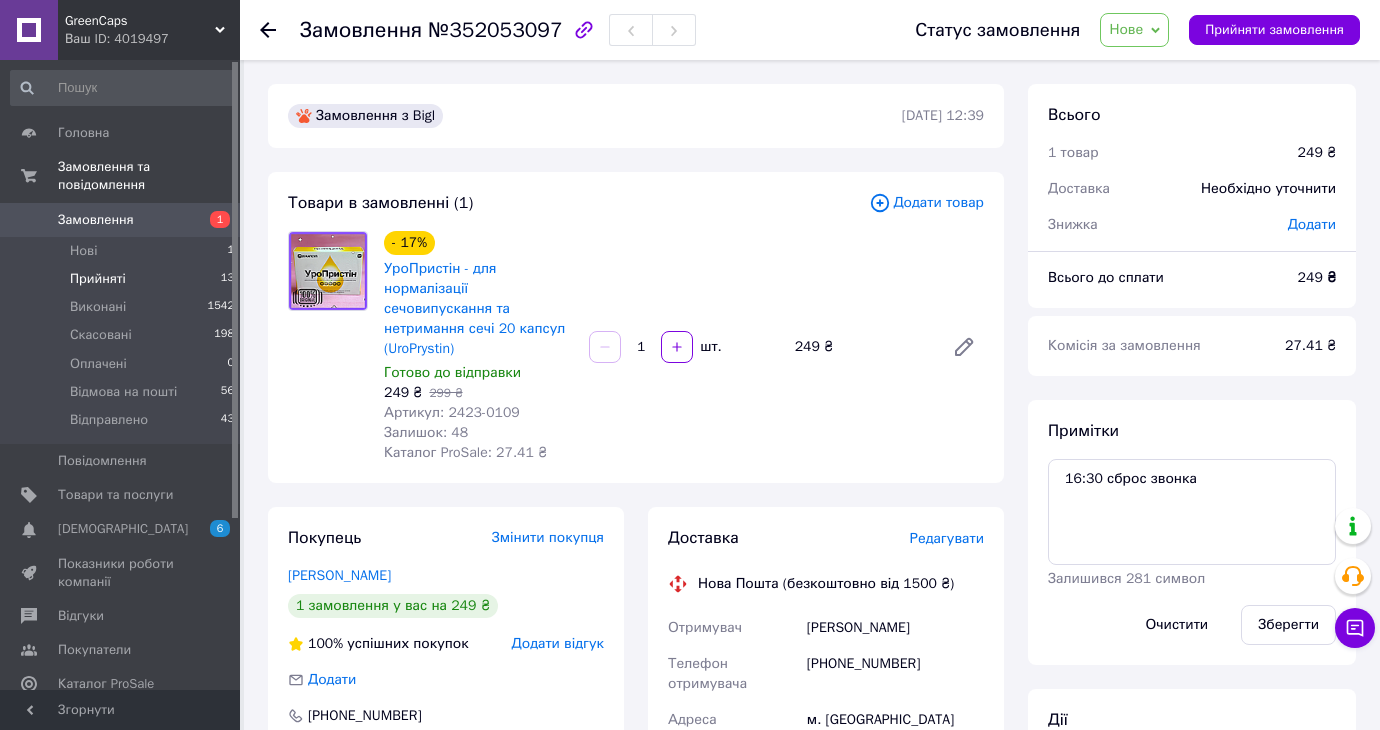 click on "Прийняті 13" at bounding box center [123, 279] 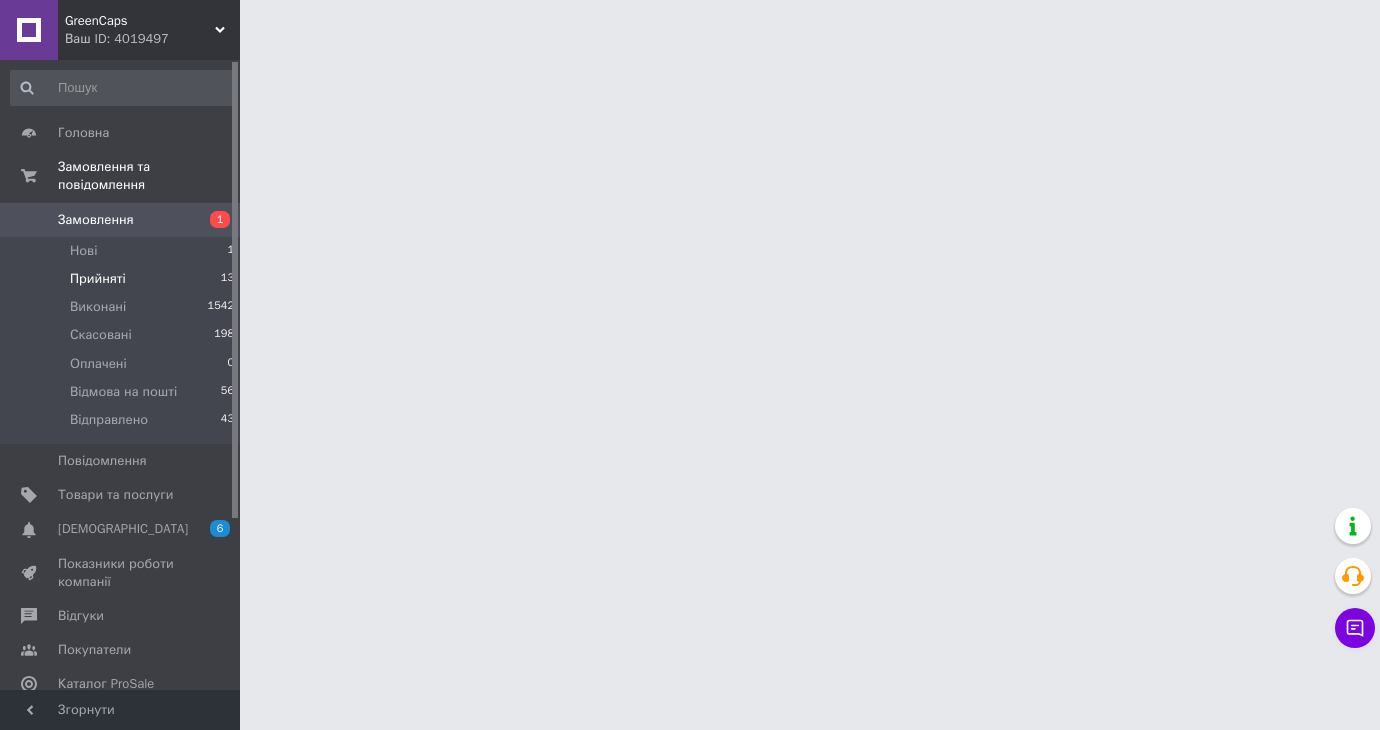 click on "Прийняті 13" at bounding box center [123, 279] 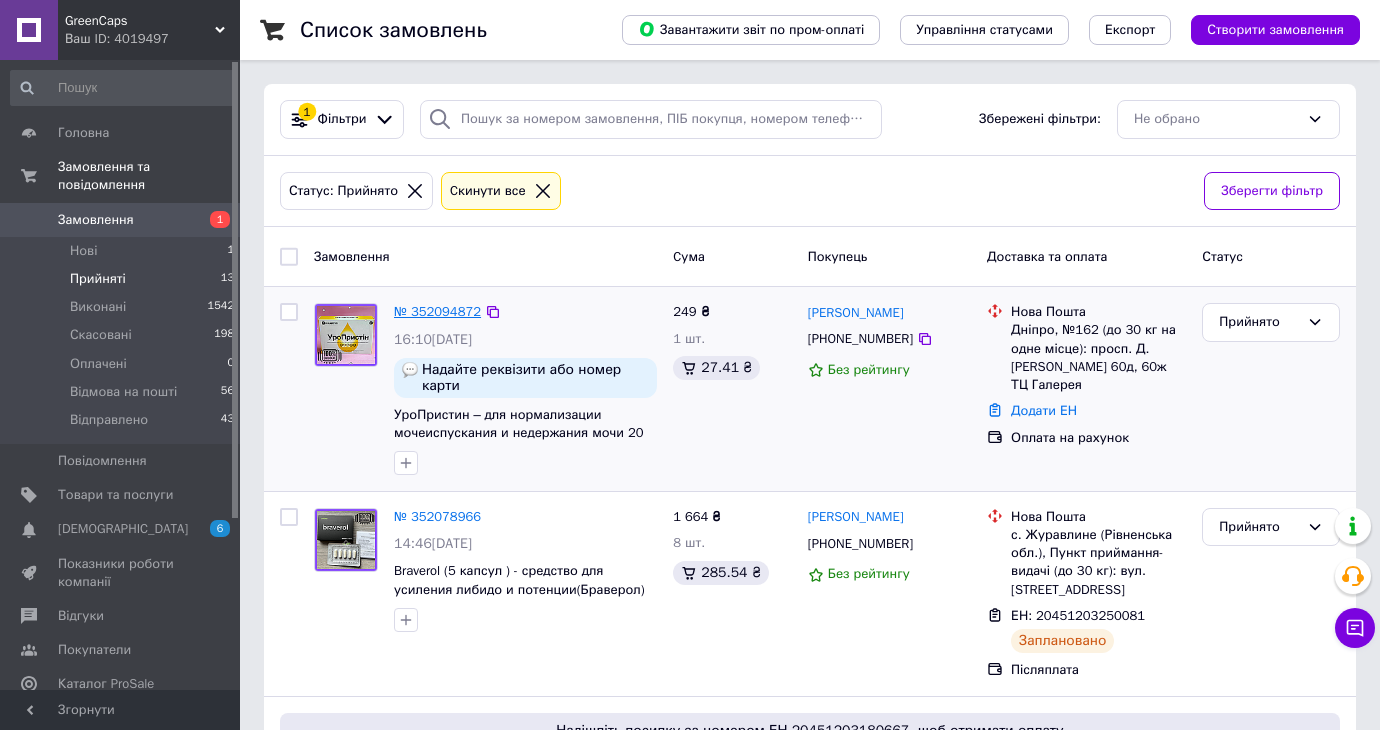 click on "№ 352094872" at bounding box center [437, 311] 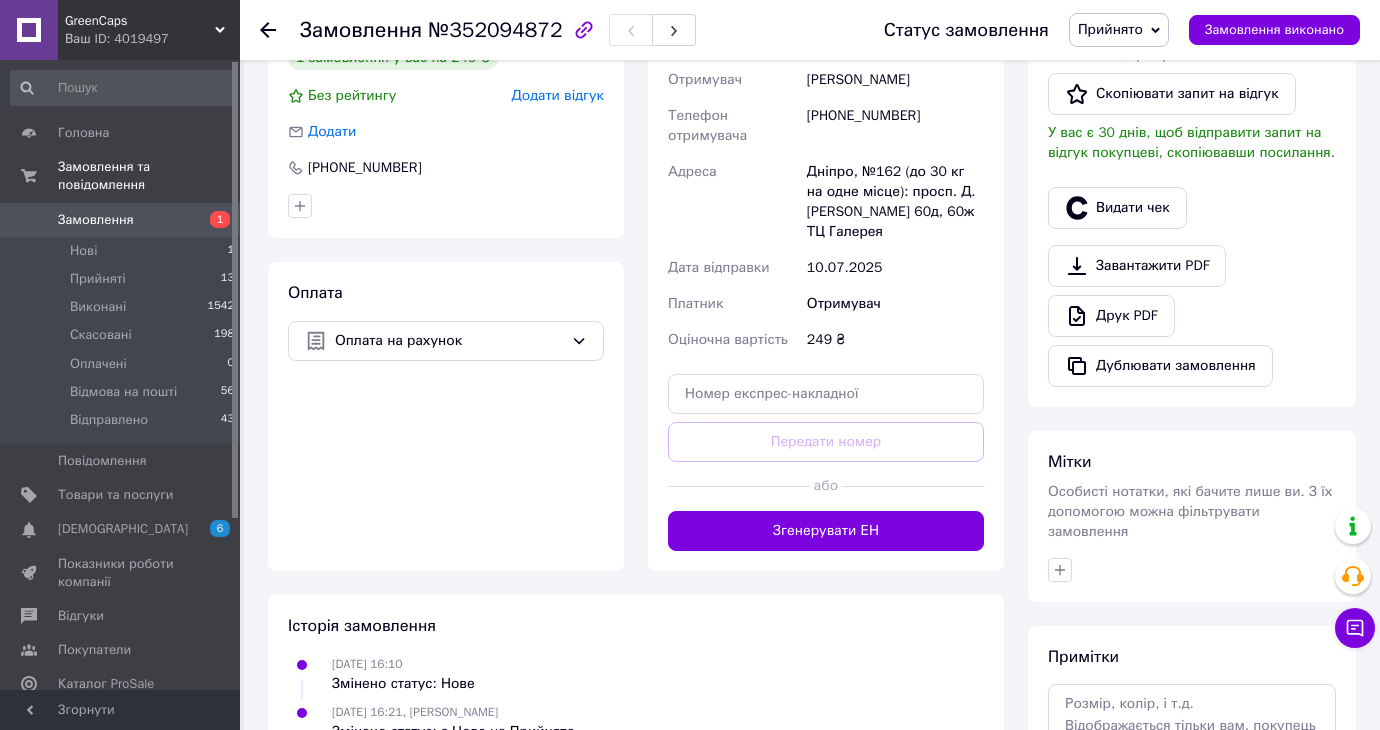 scroll, scrollTop: 591, scrollLeft: 0, axis: vertical 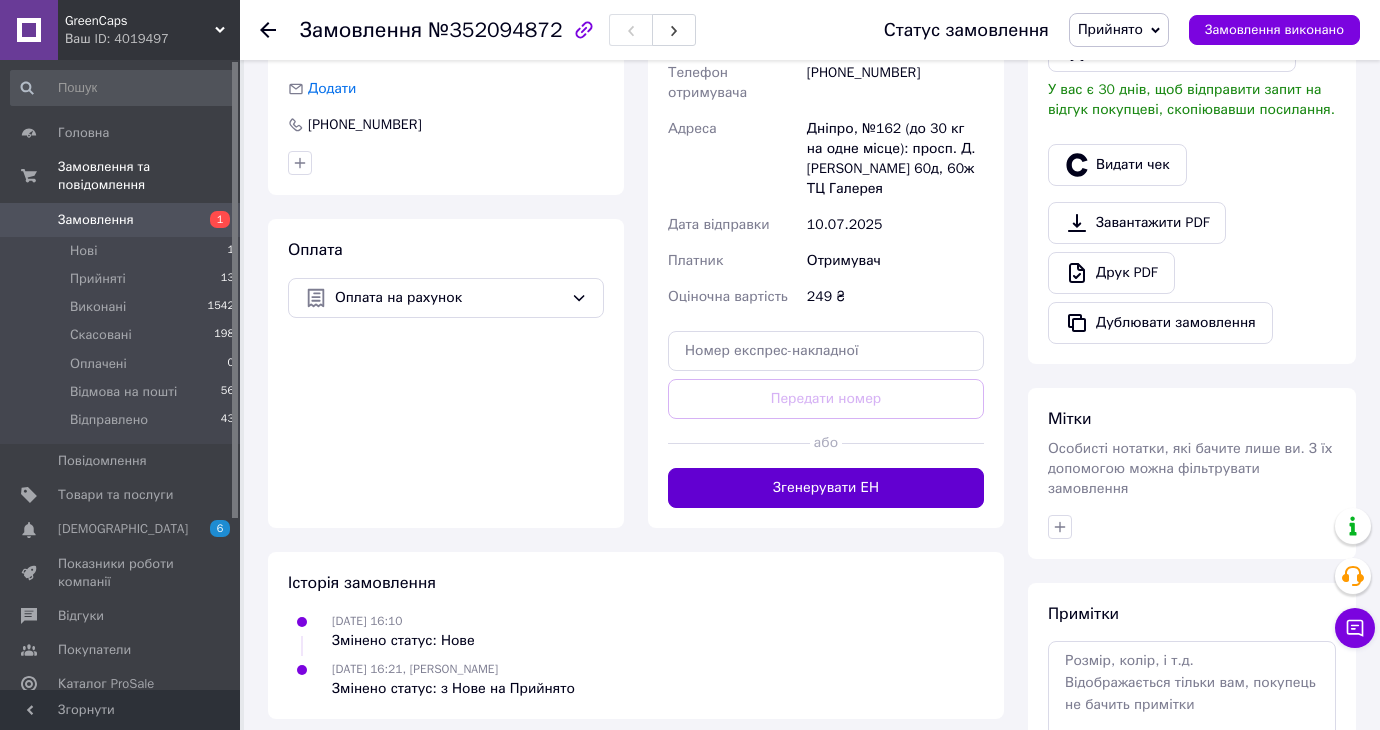 click on "Згенерувати ЕН" at bounding box center (826, 488) 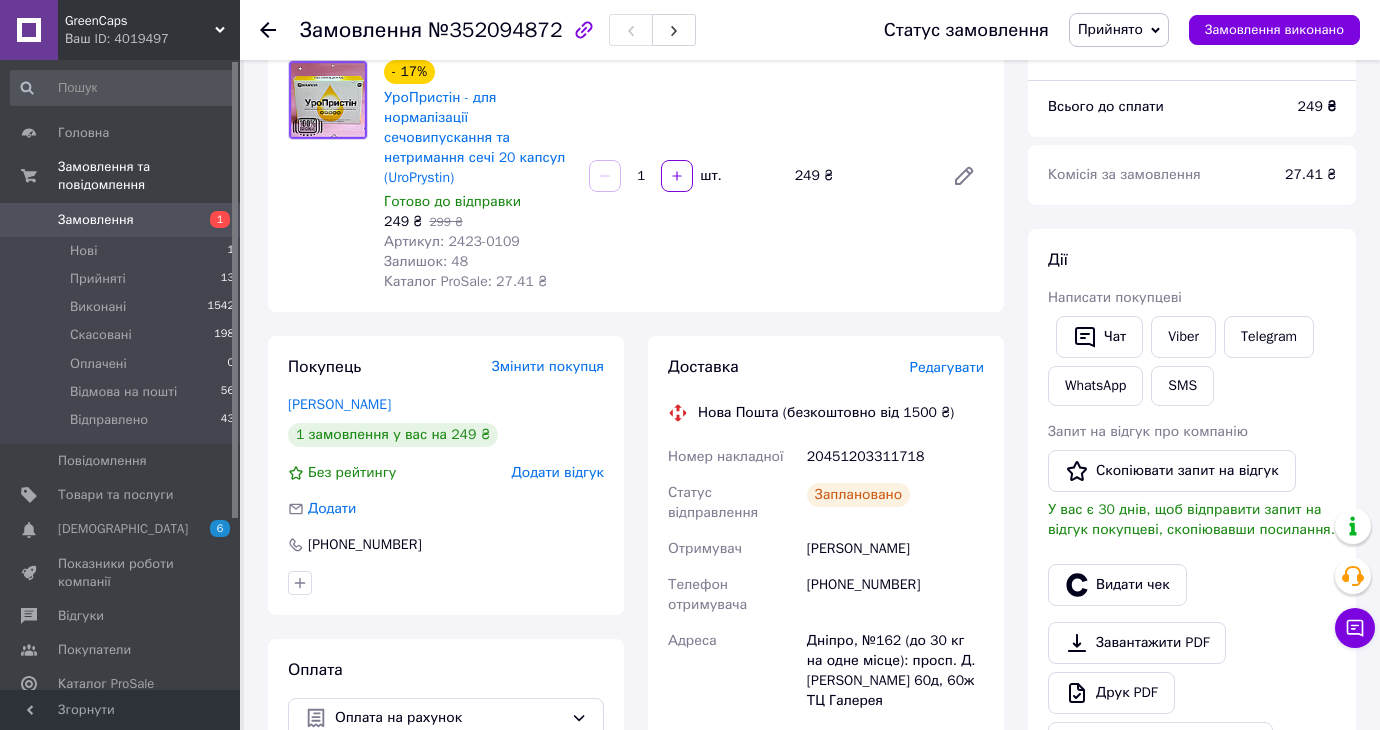 scroll, scrollTop: 207, scrollLeft: 0, axis: vertical 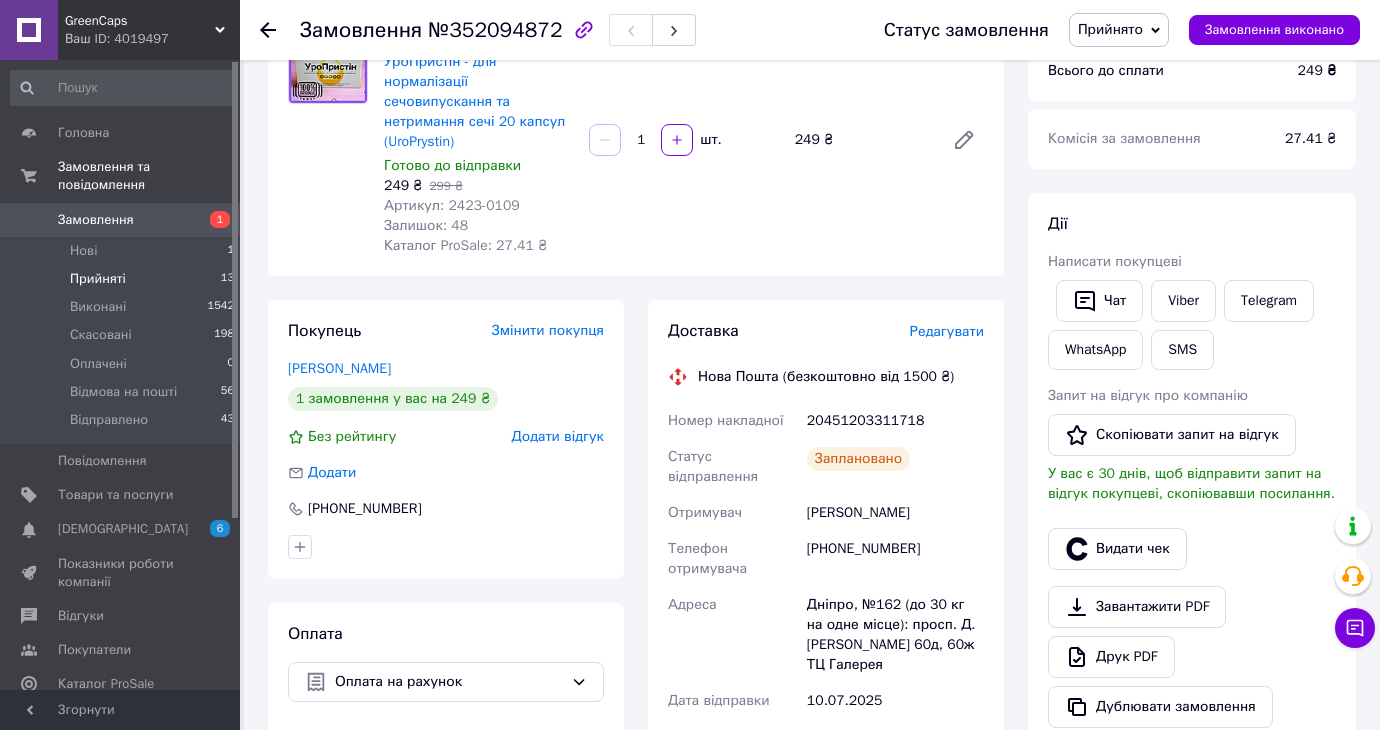 click on "Прийняті 13" at bounding box center [123, 279] 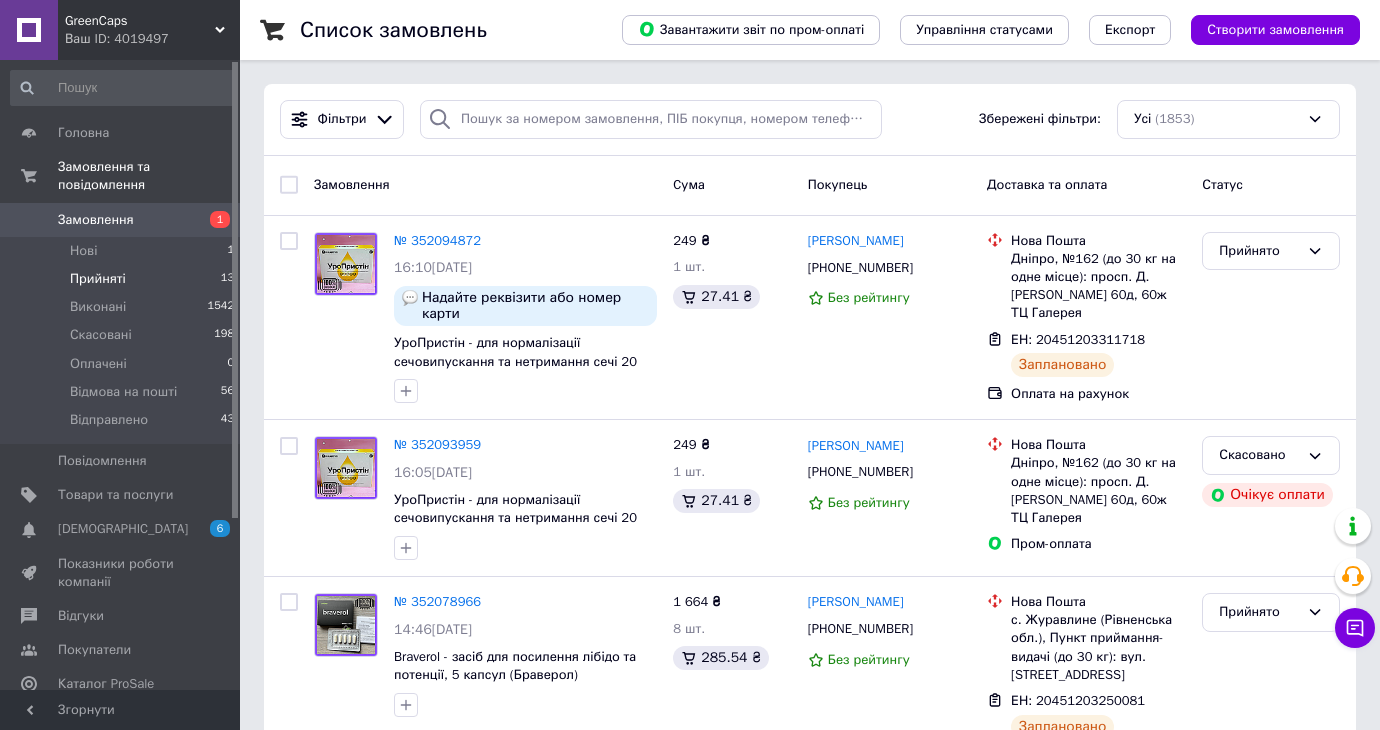 click on "Прийняті" at bounding box center (98, 279) 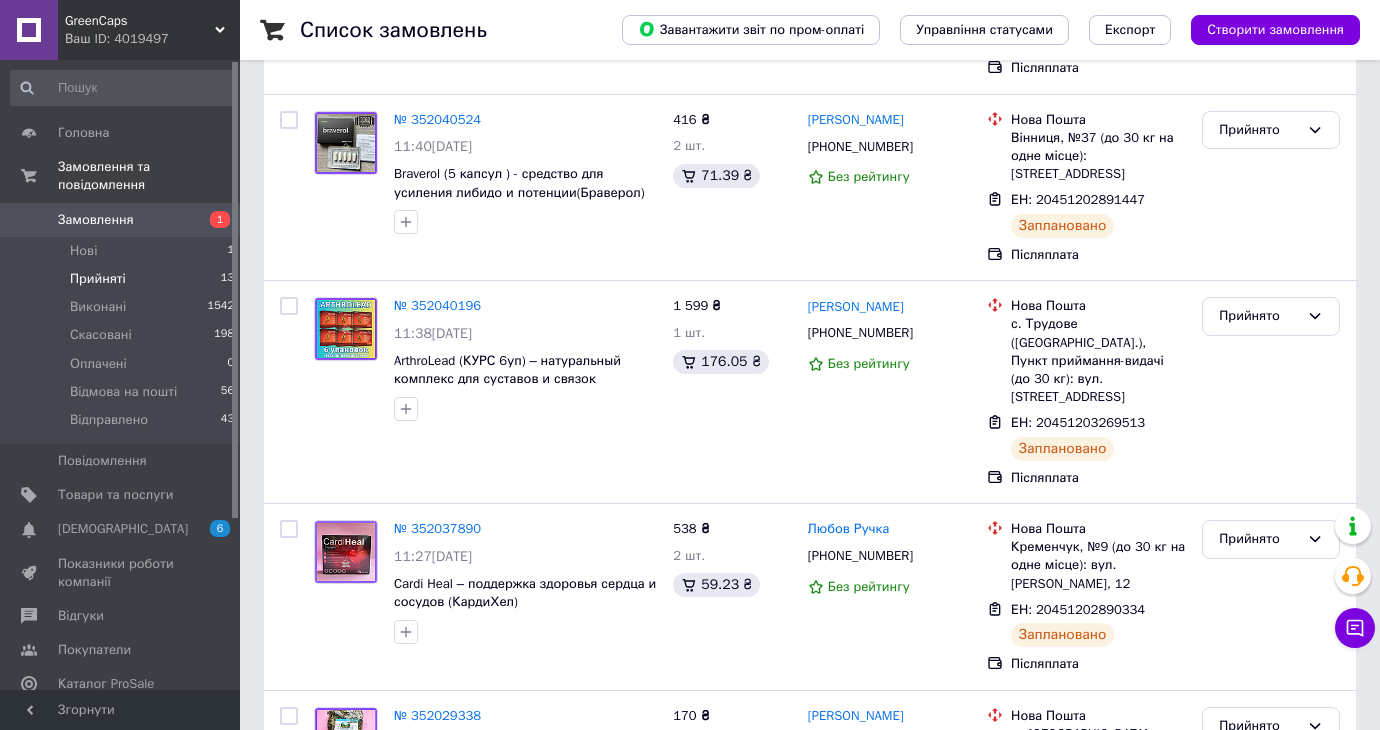 scroll, scrollTop: 1262, scrollLeft: 0, axis: vertical 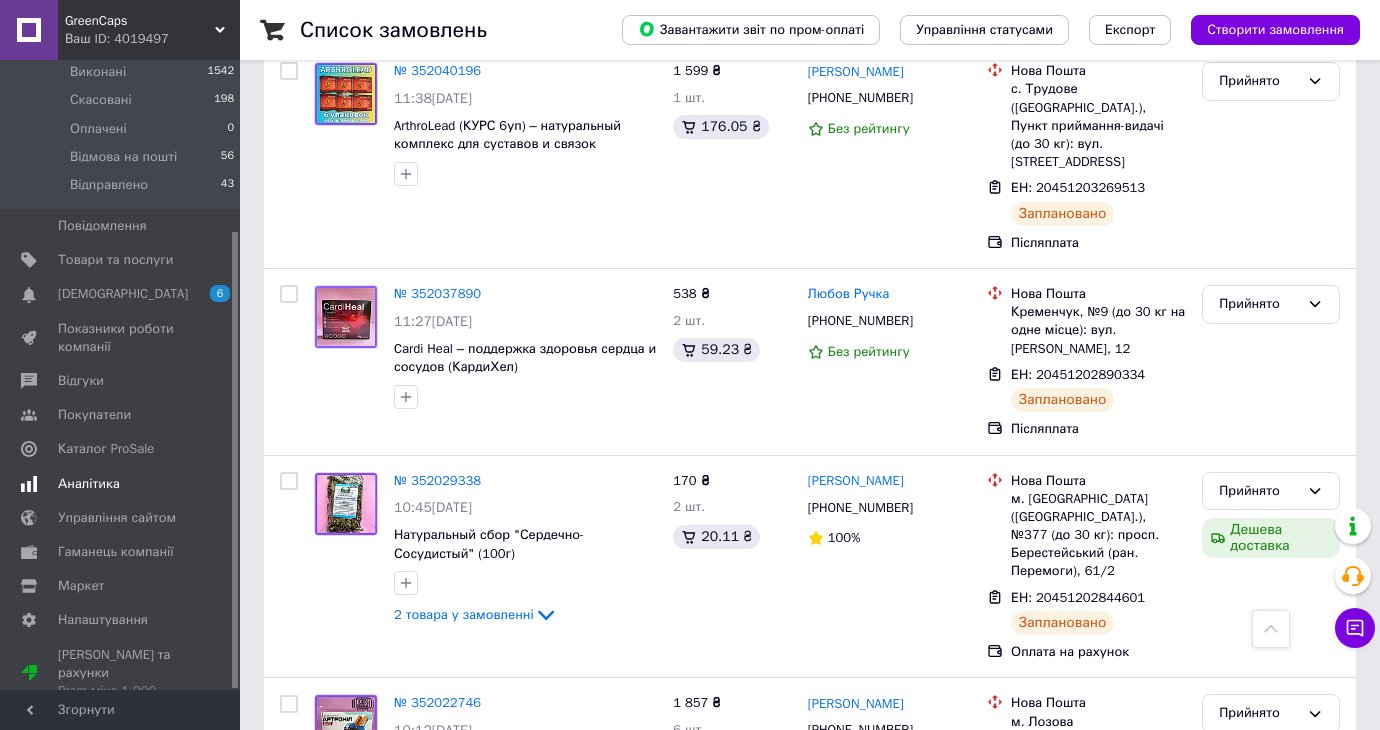 click on "Аналітика" at bounding box center (123, 484) 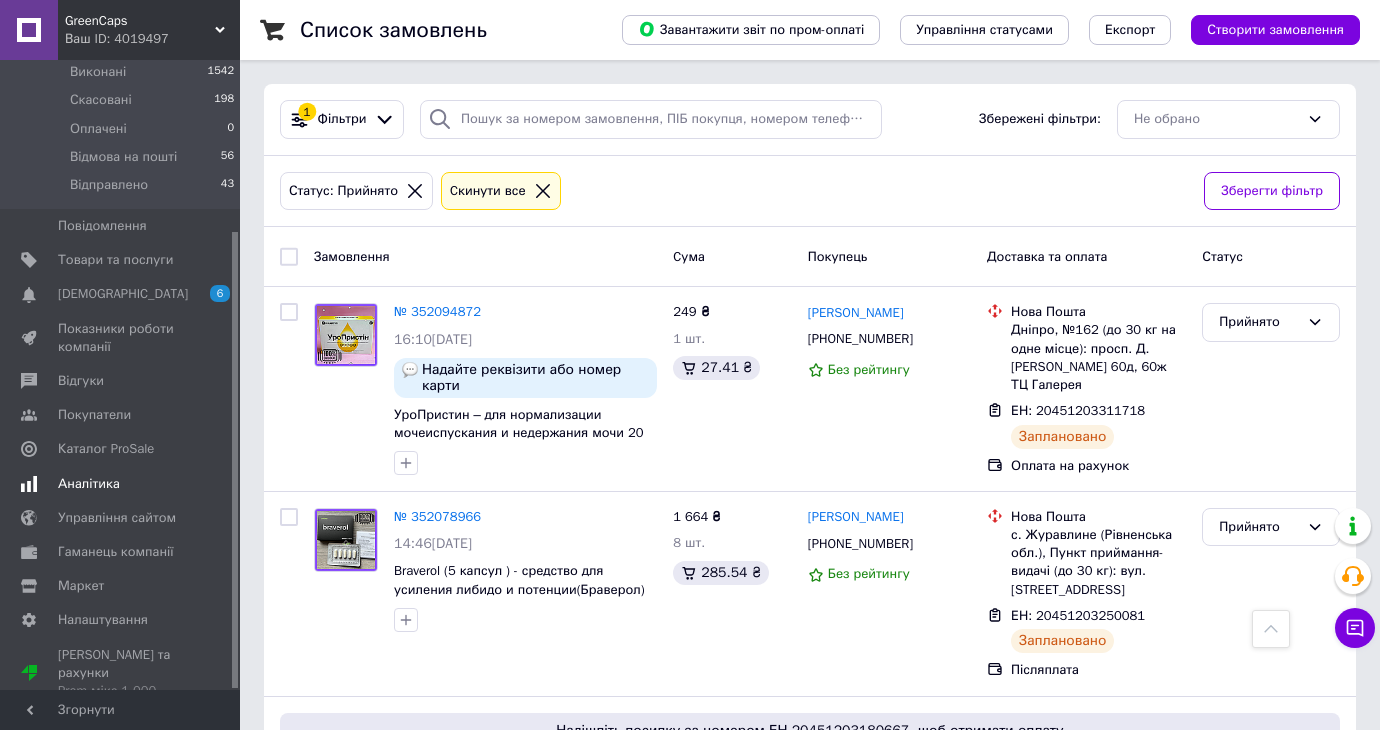 scroll, scrollTop: 185, scrollLeft: 0, axis: vertical 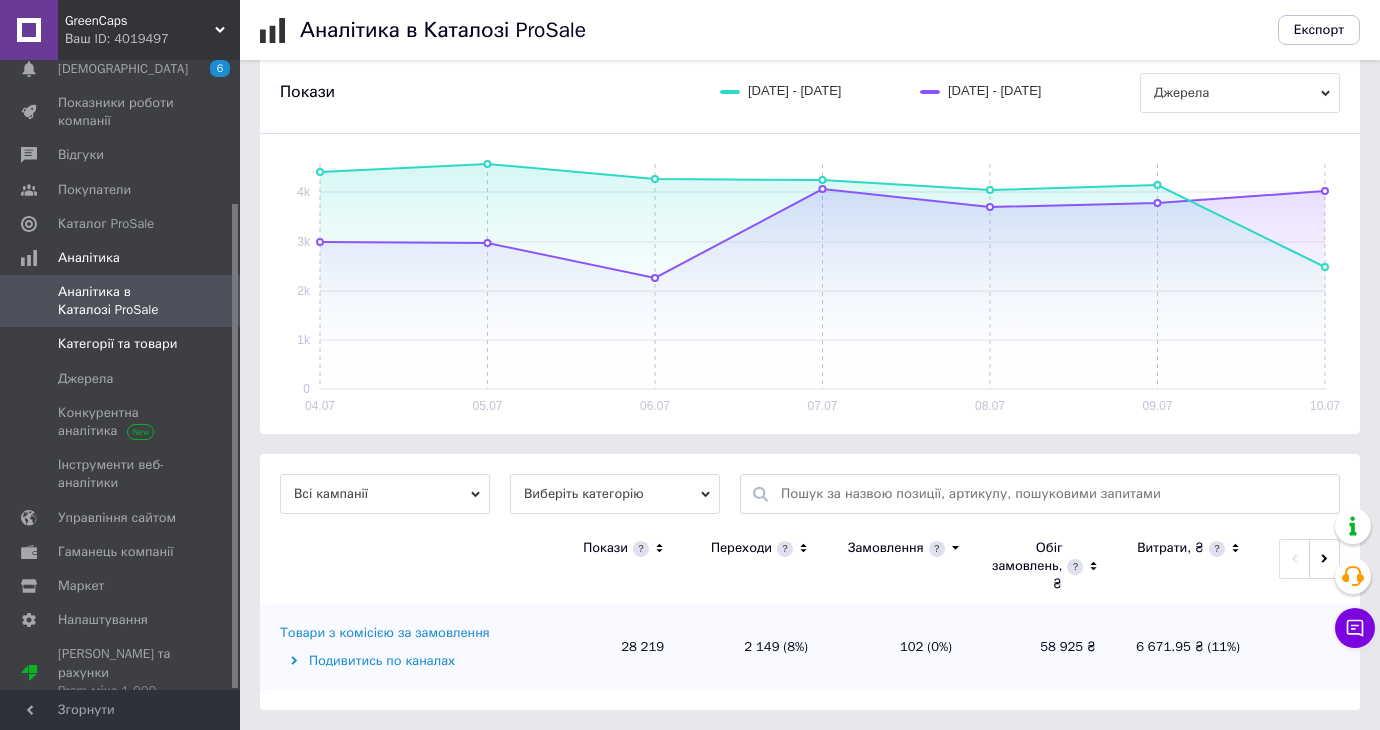 click on "Категорії та товари" at bounding box center [117, 344] 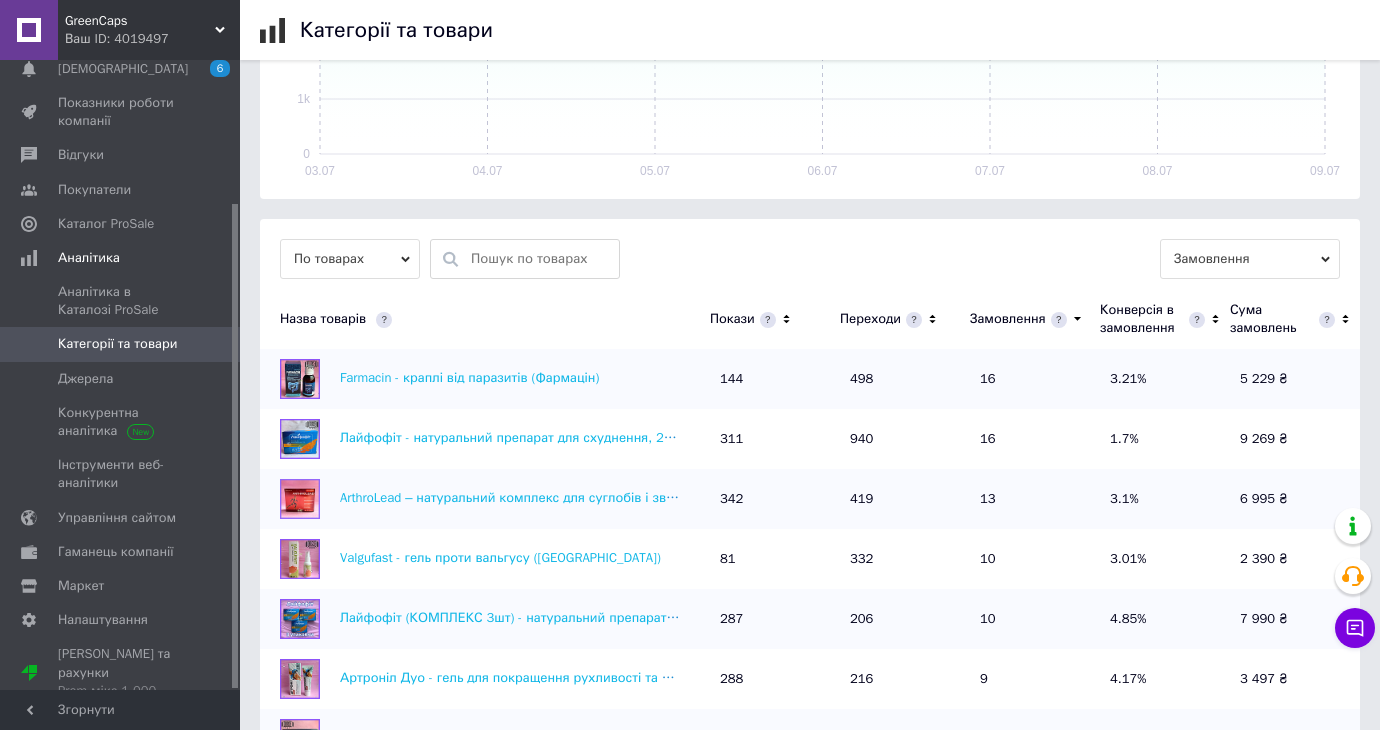 scroll, scrollTop: 512, scrollLeft: 0, axis: vertical 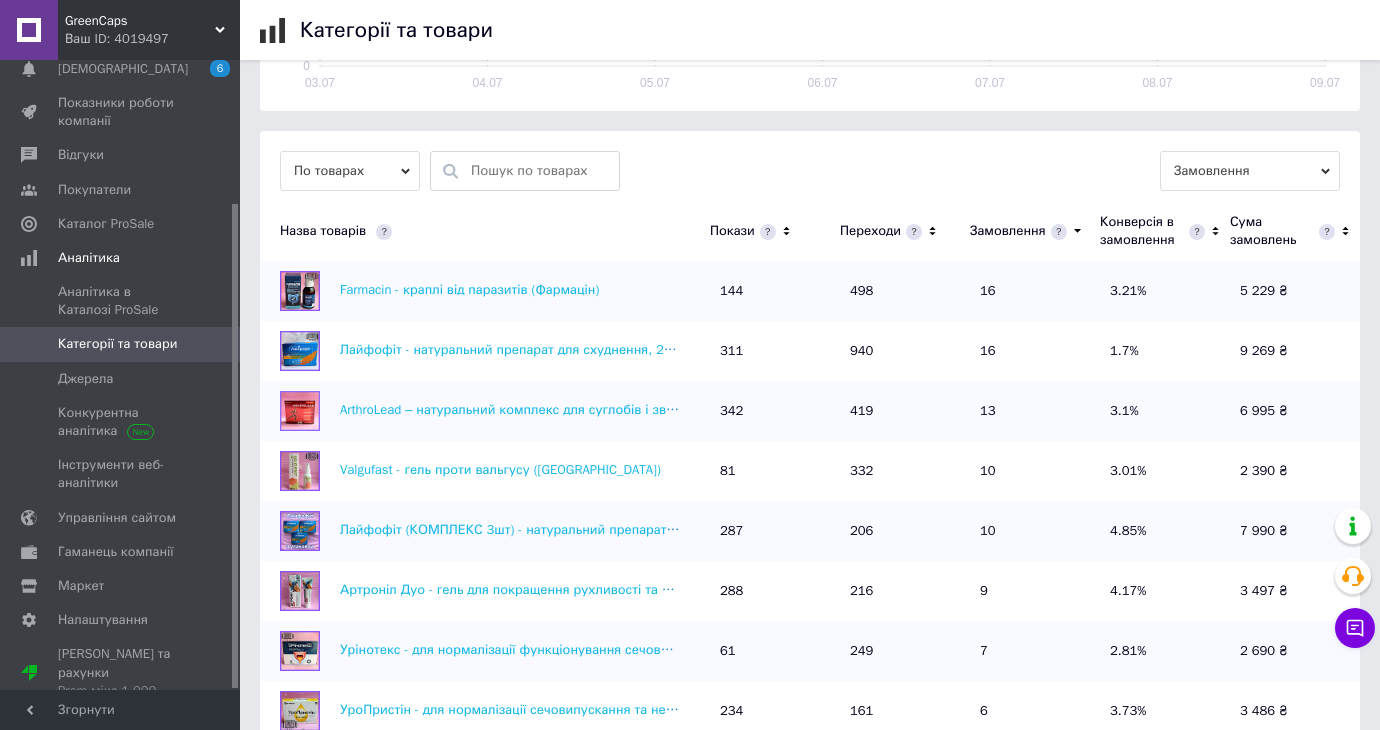 click 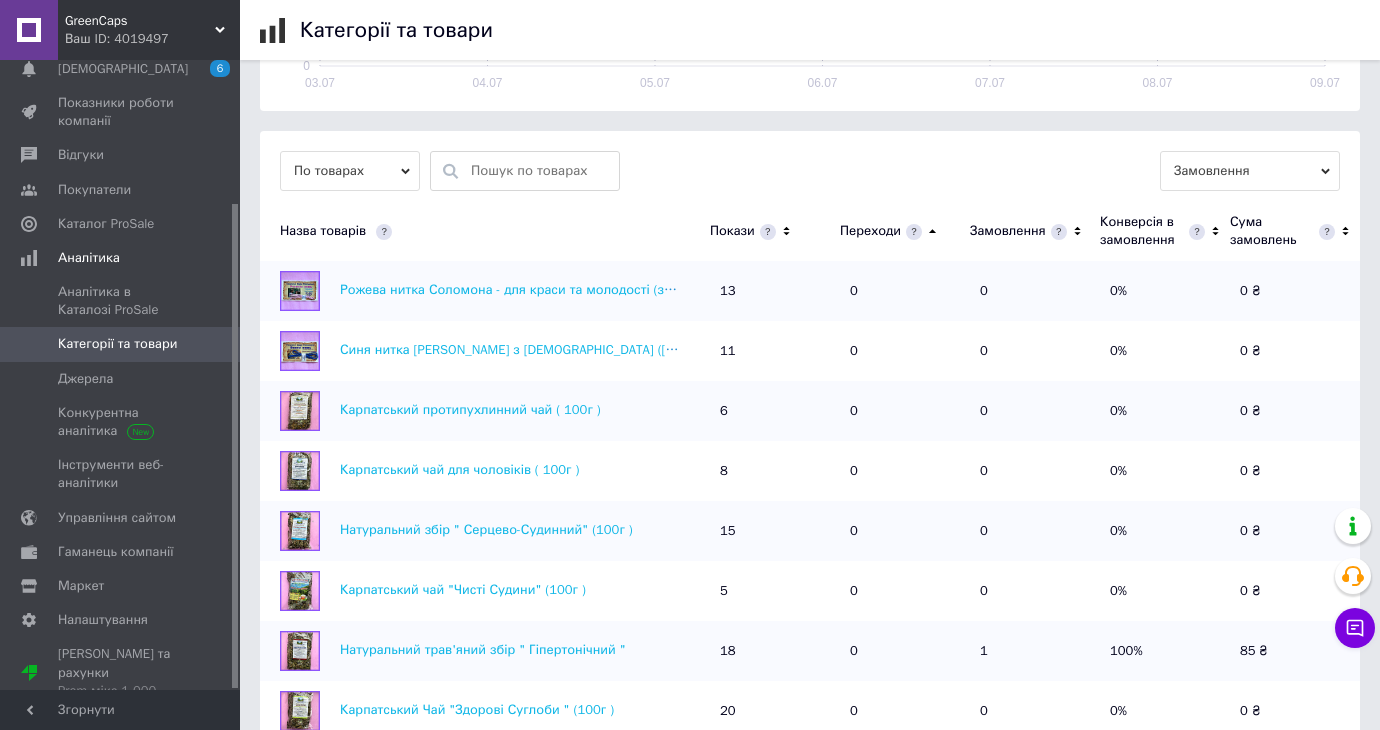 click 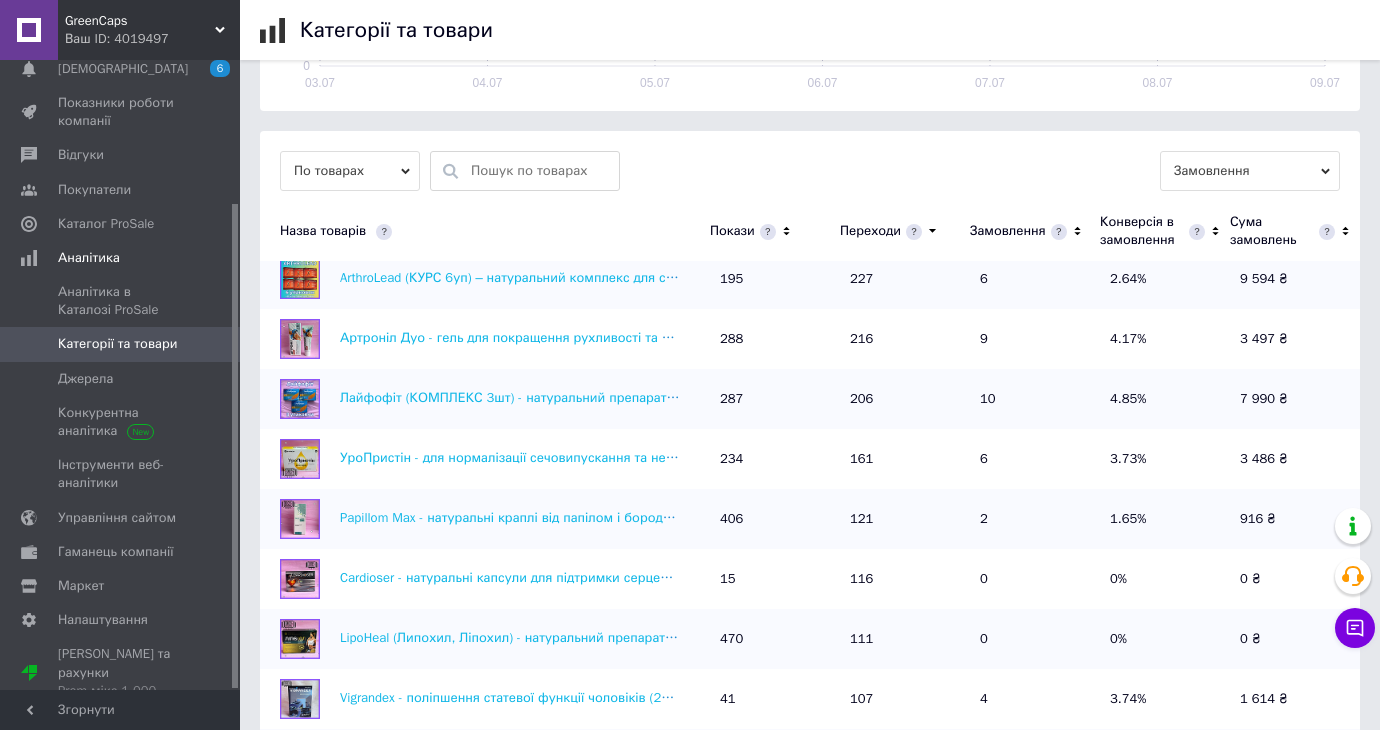 scroll, scrollTop: 660, scrollLeft: 0, axis: vertical 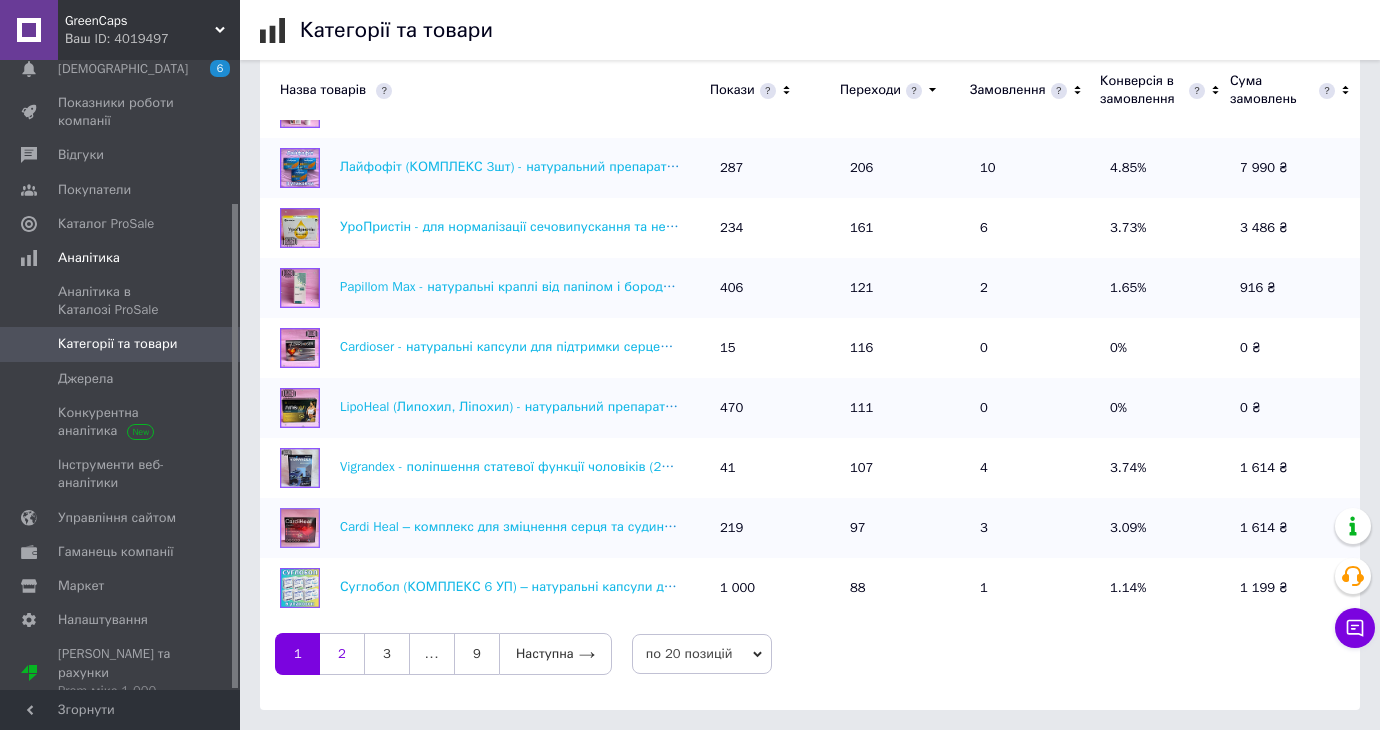 click on "2" at bounding box center [342, 654] 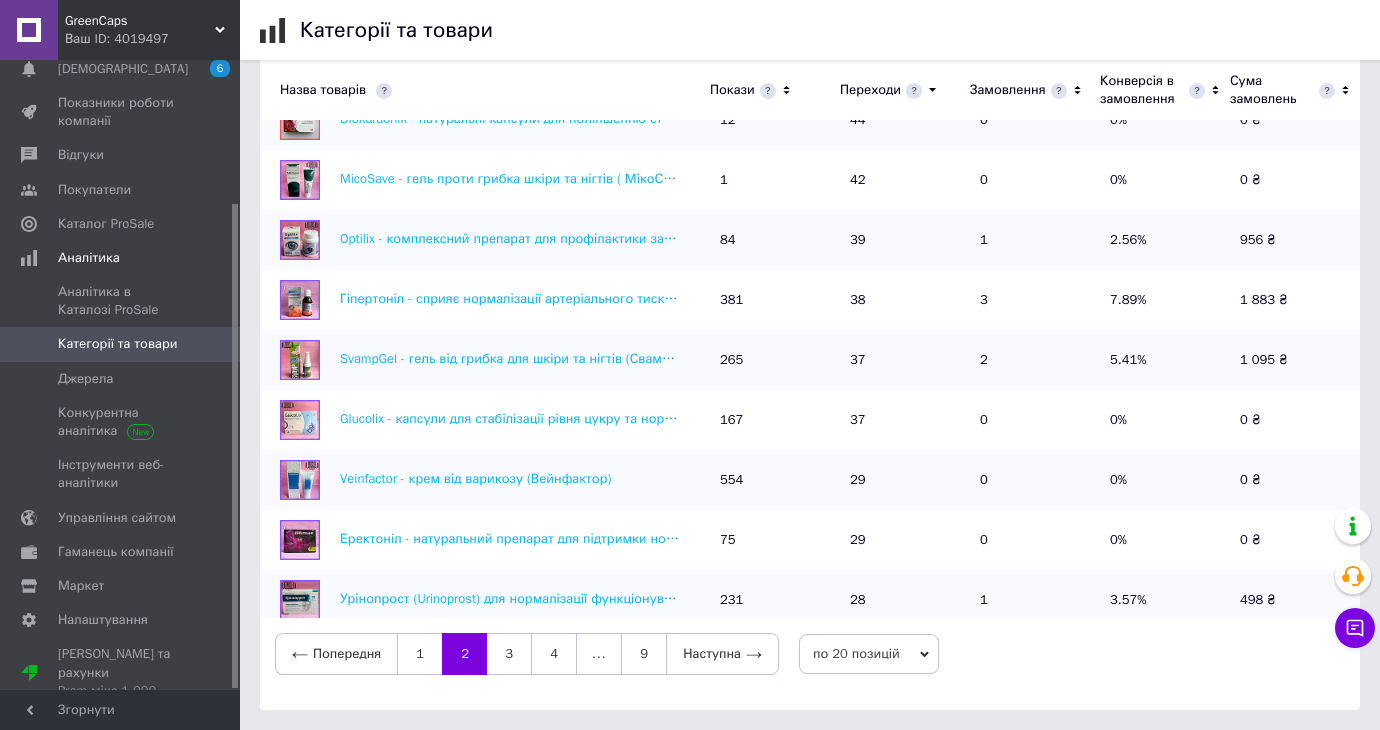 scroll, scrollTop: 0, scrollLeft: 0, axis: both 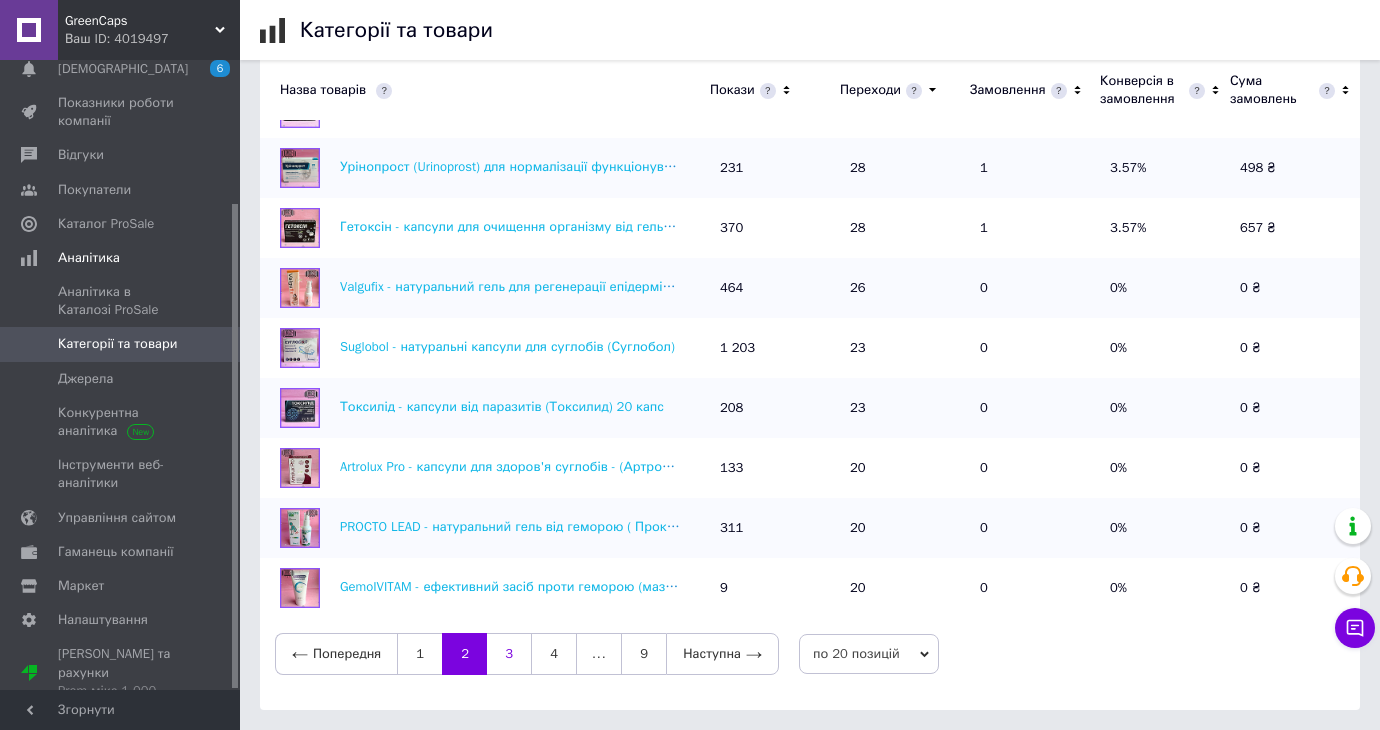 click on "3" at bounding box center (509, 654) 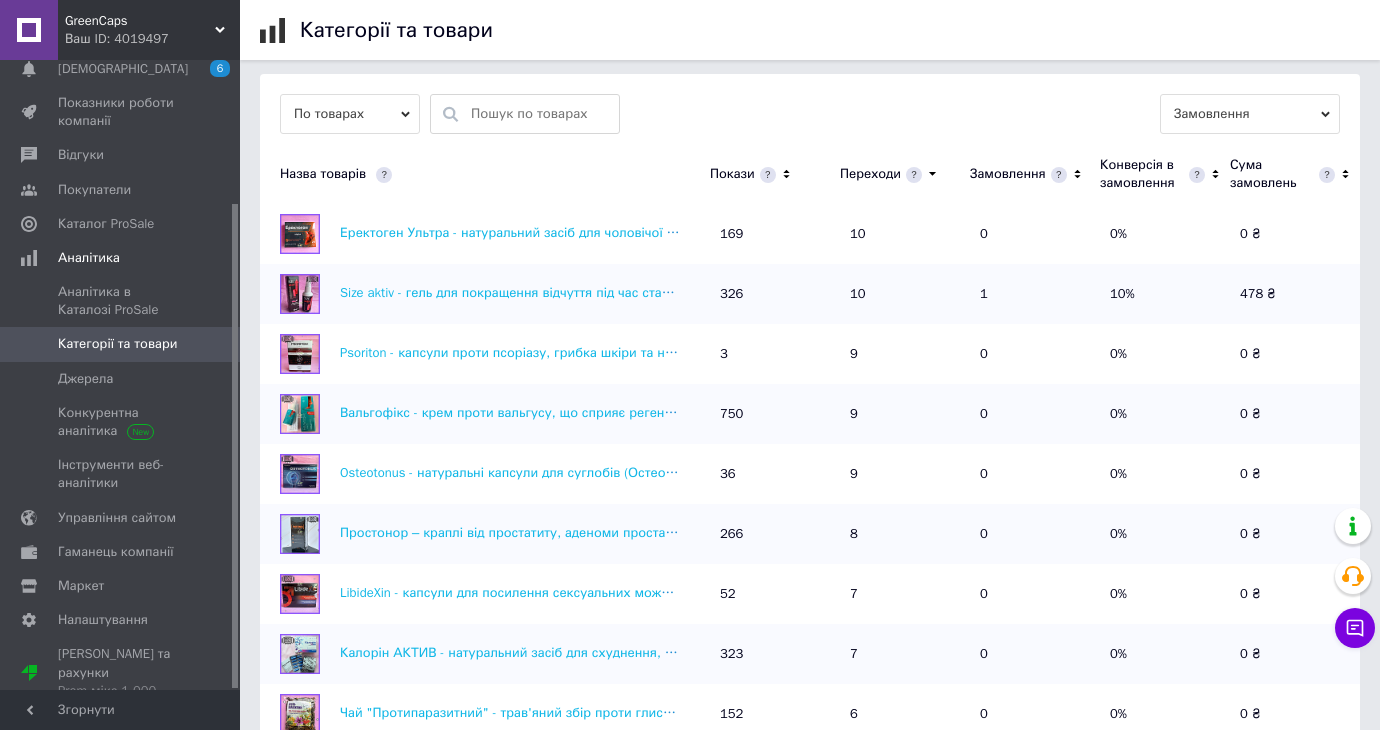 scroll, scrollTop: 696, scrollLeft: 0, axis: vertical 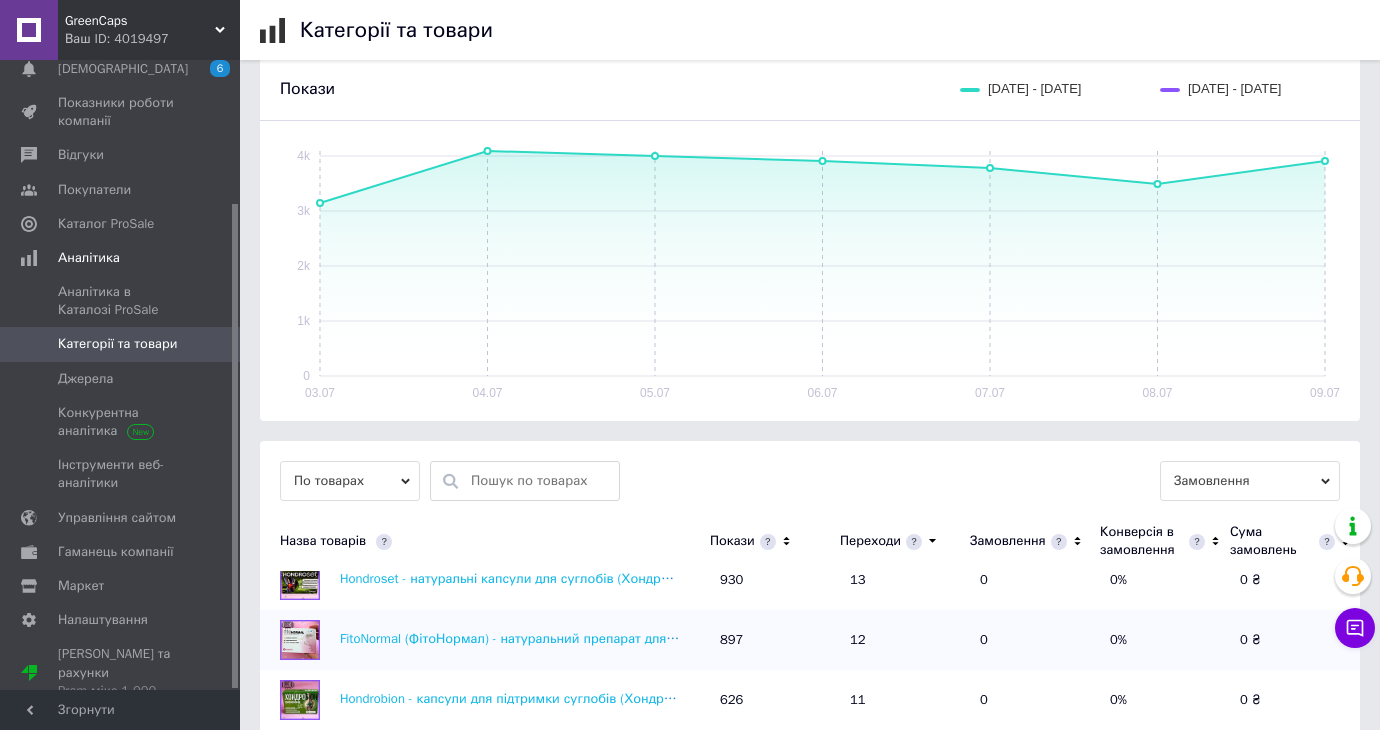 click at bounding box center (525, 481) 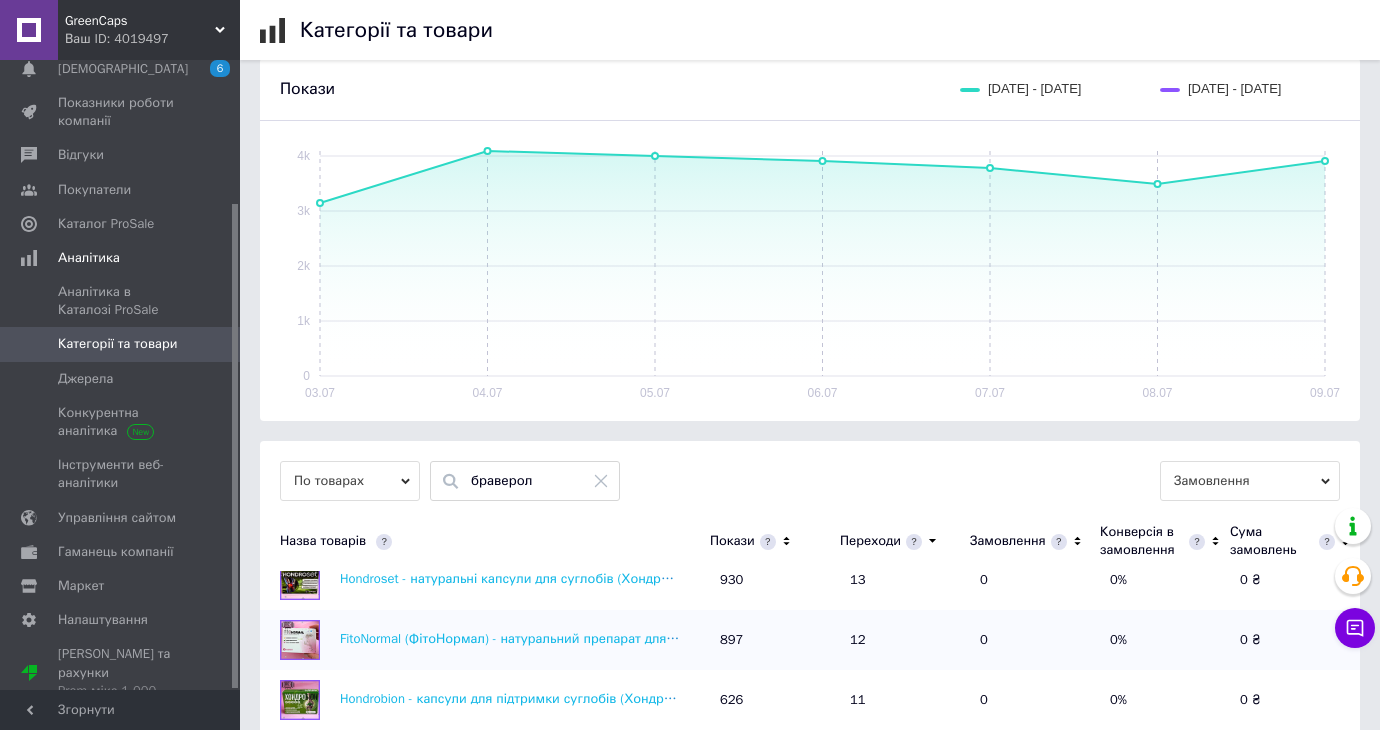 scroll, scrollTop: 113, scrollLeft: 0, axis: vertical 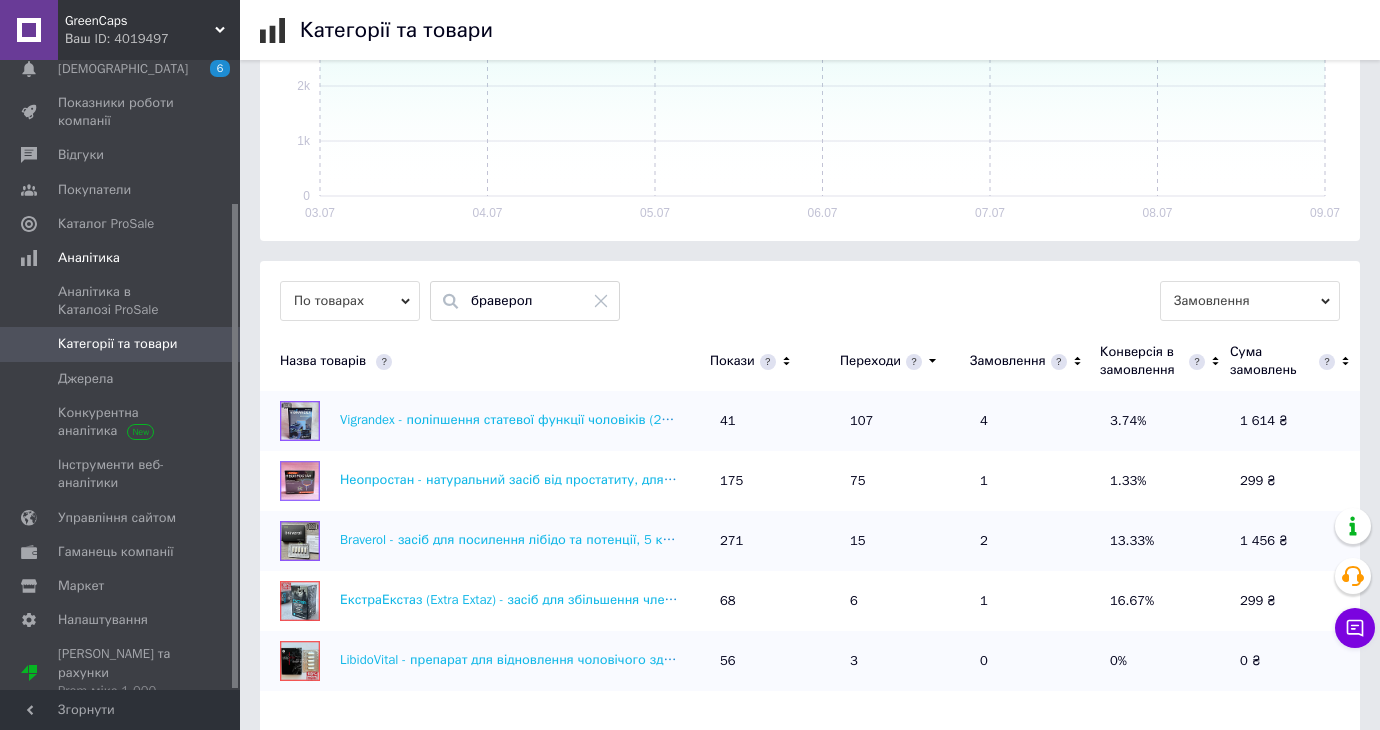 type on "браверол" 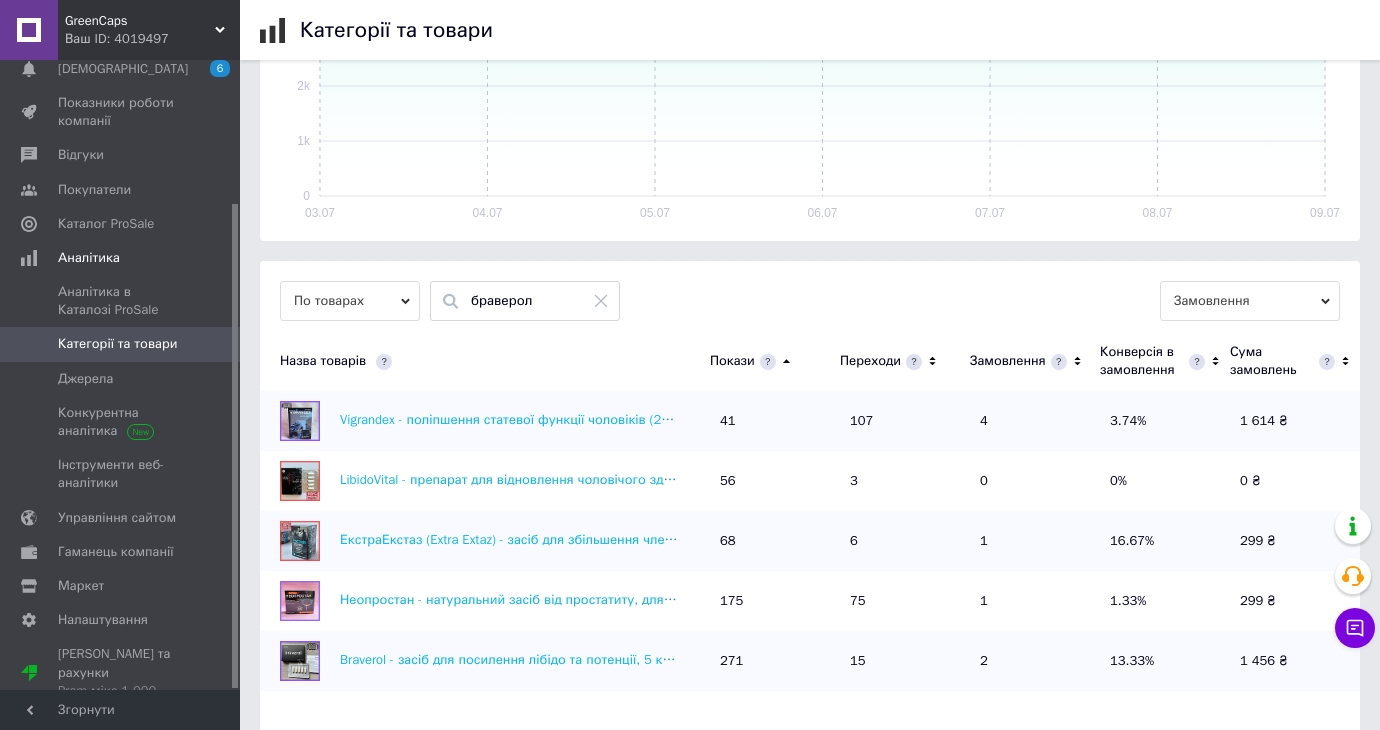 click 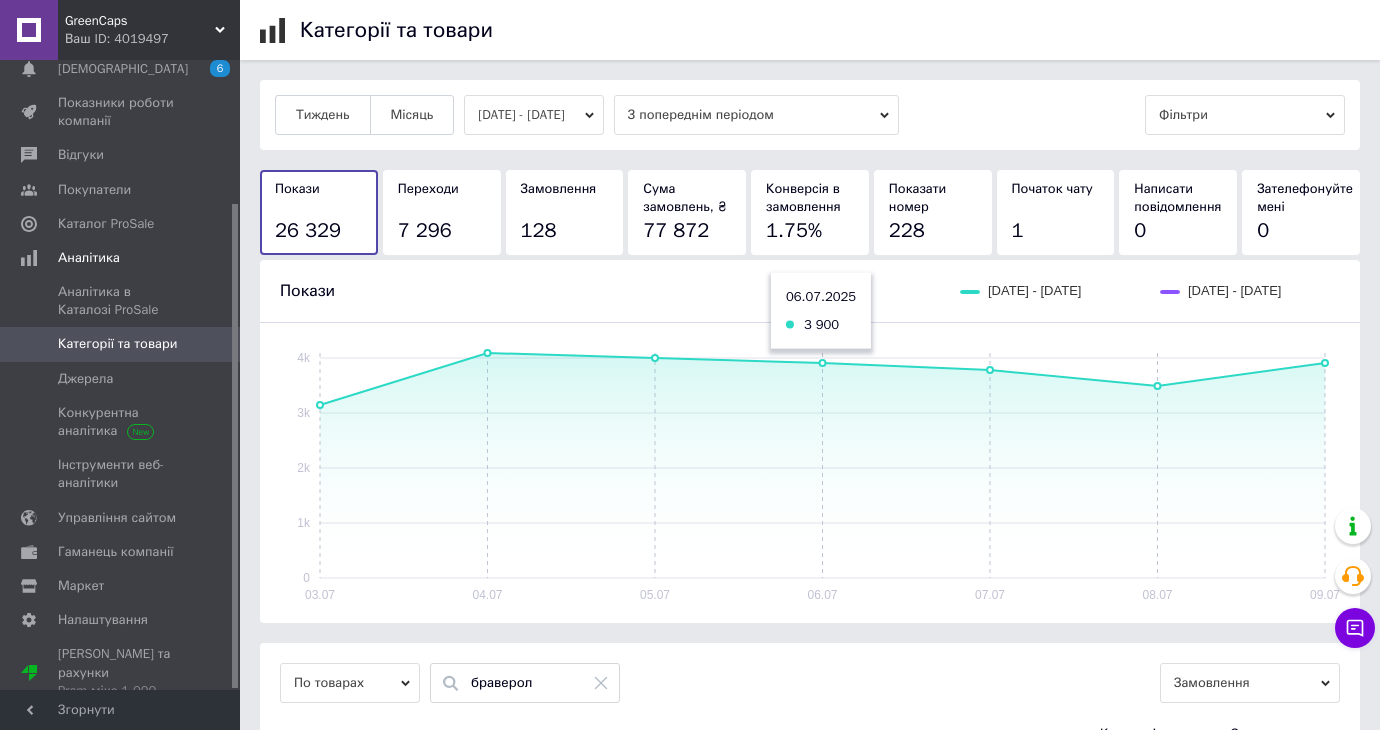 scroll, scrollTop: 413, scrollLeft: 0, axis: vertical 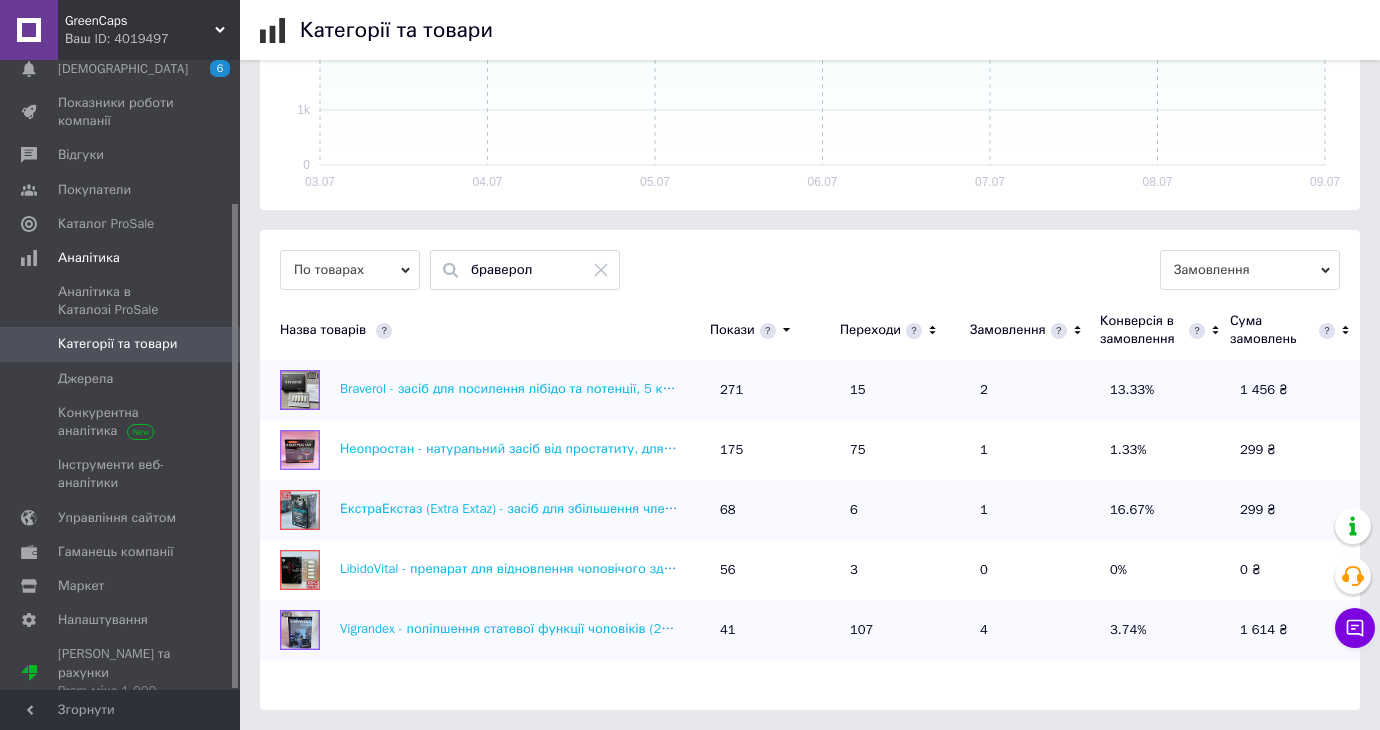 click 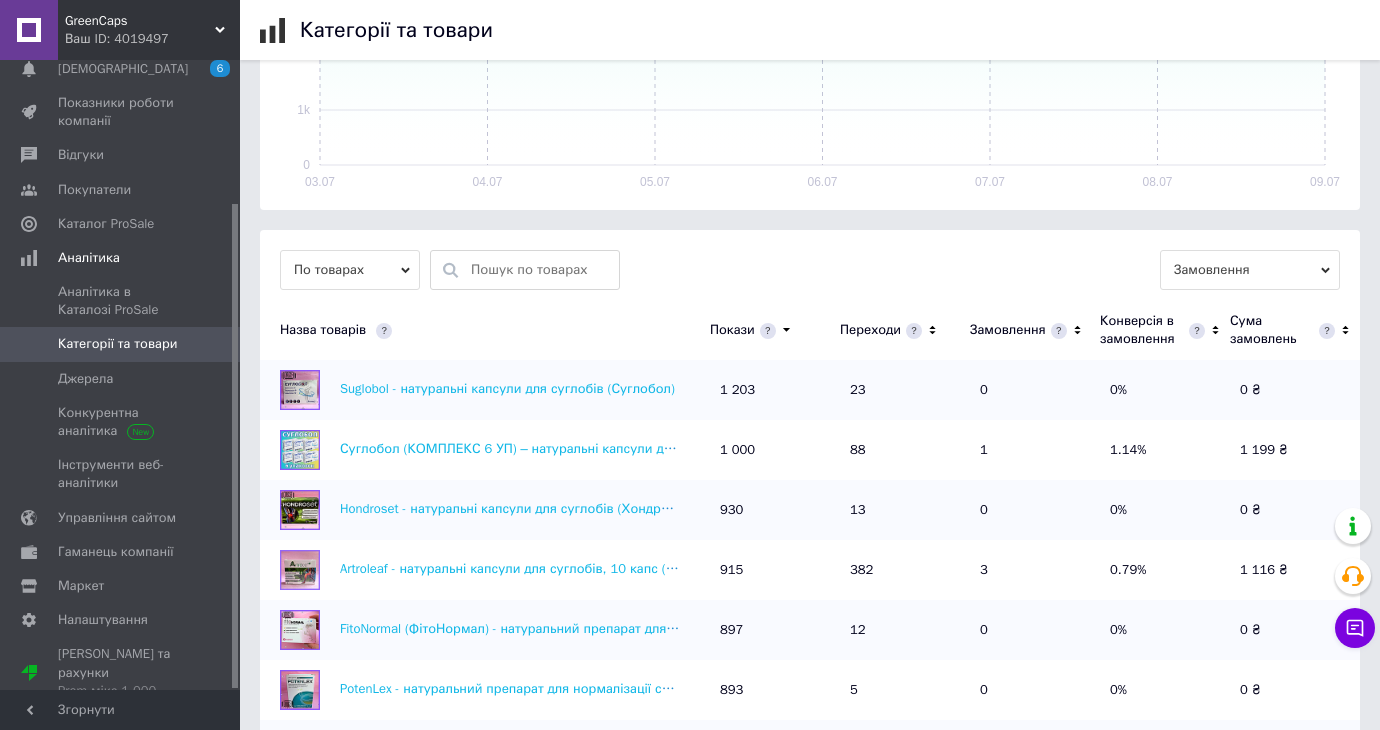 click 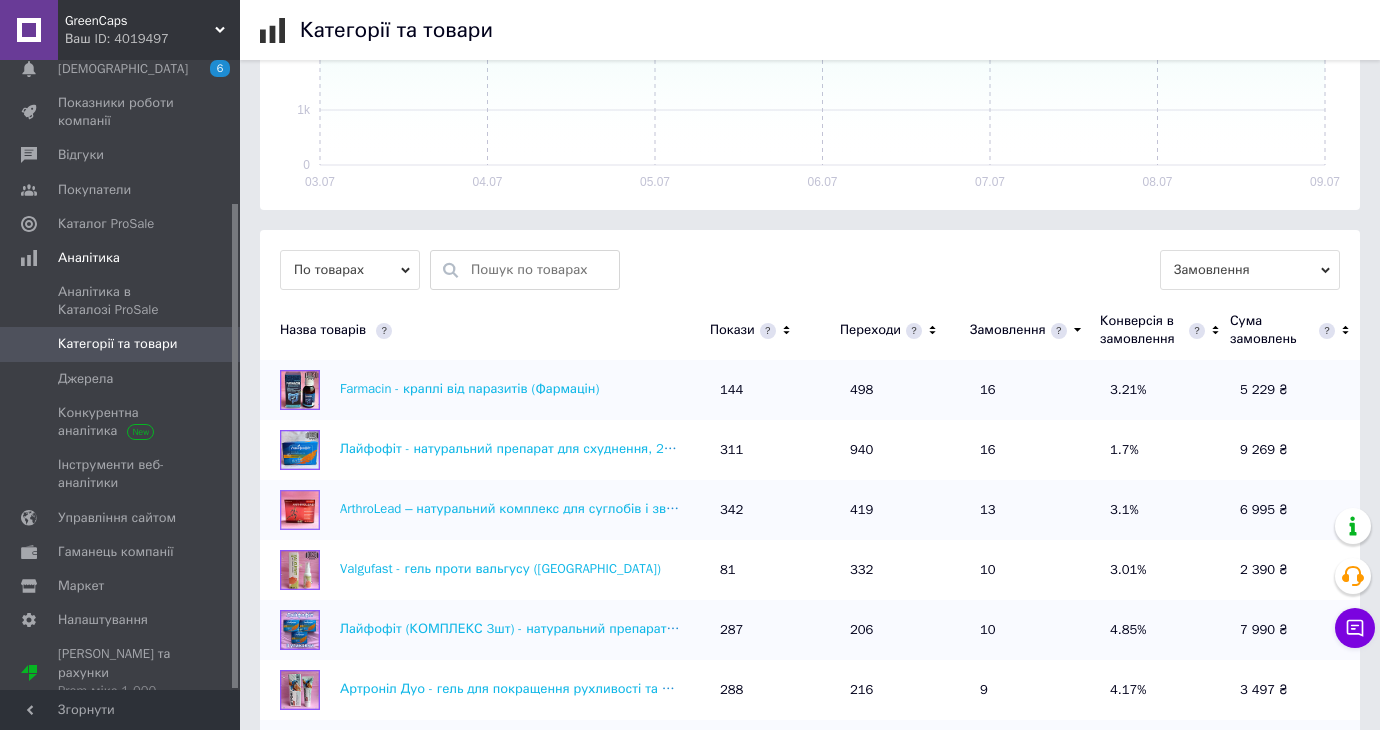 click 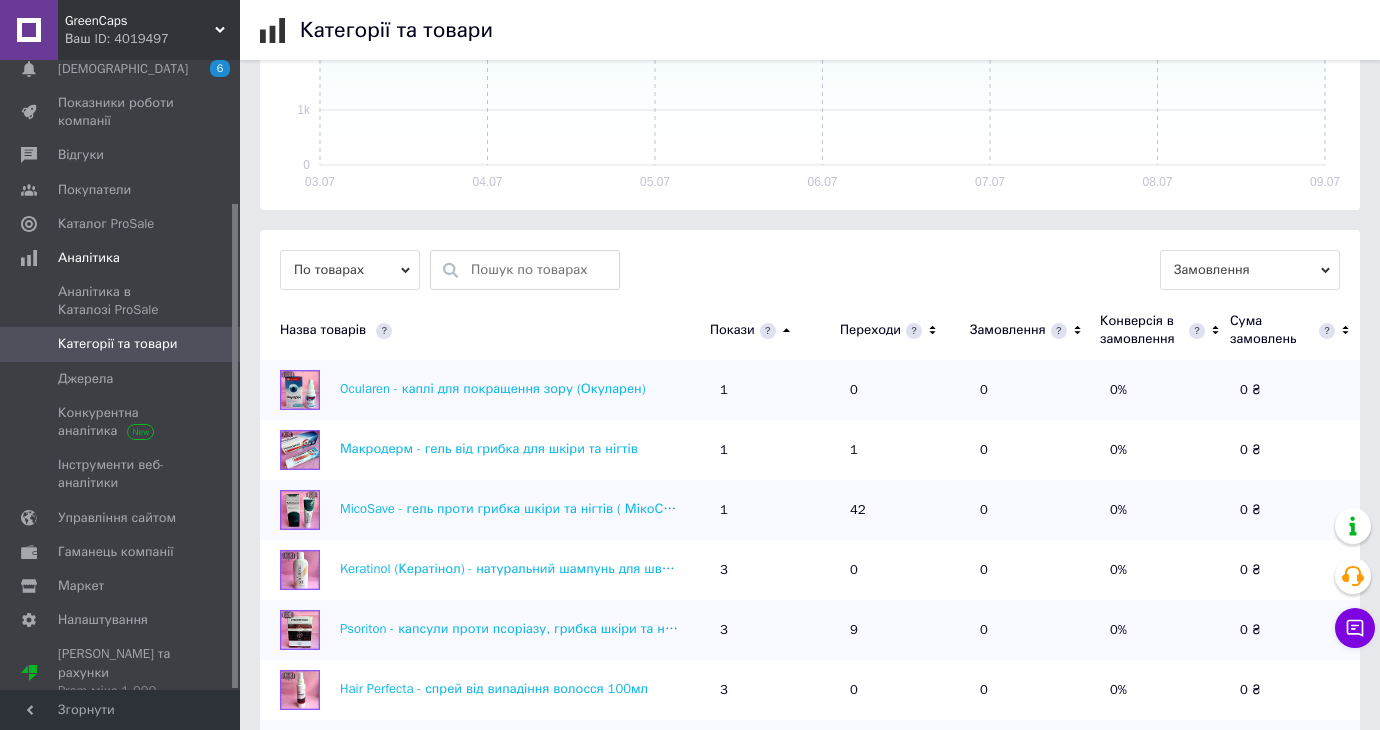 click 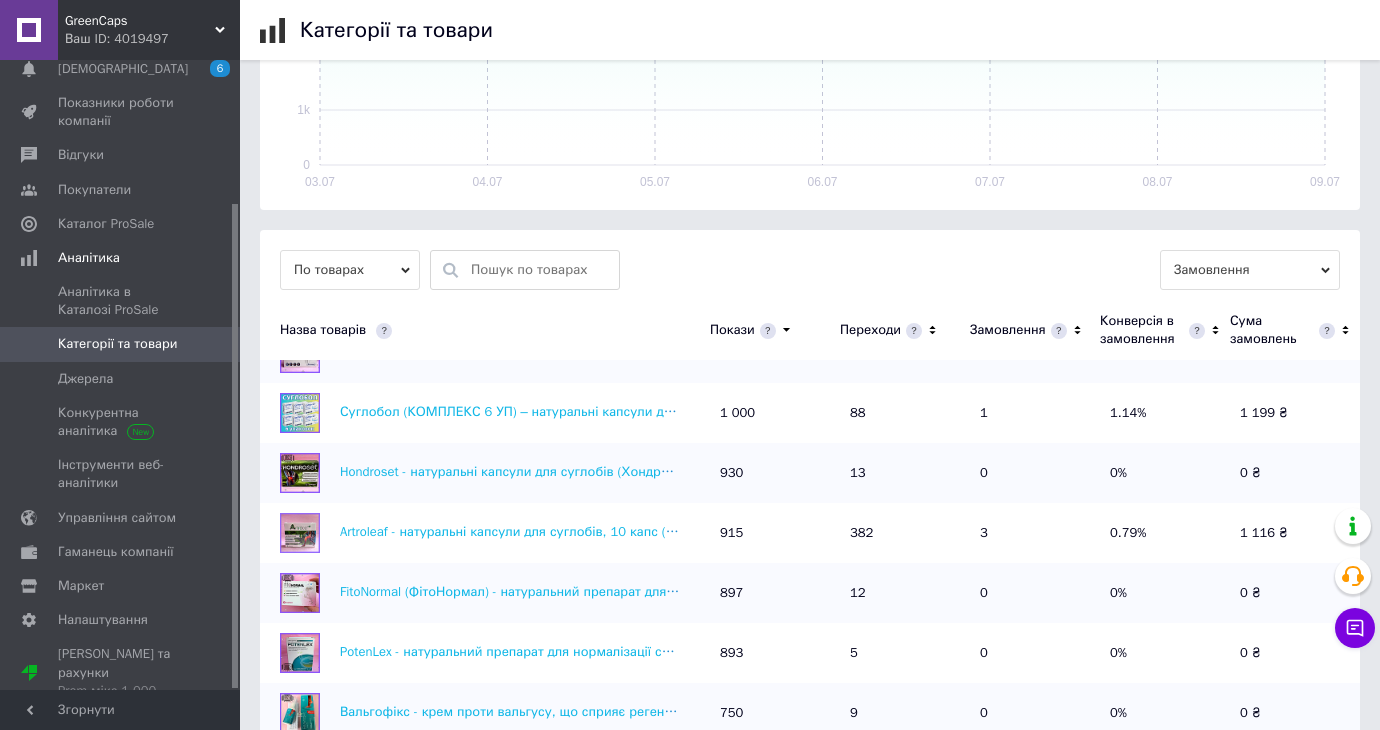 scroll, scrollTop: 0, scrollLeft: 0, axis: both 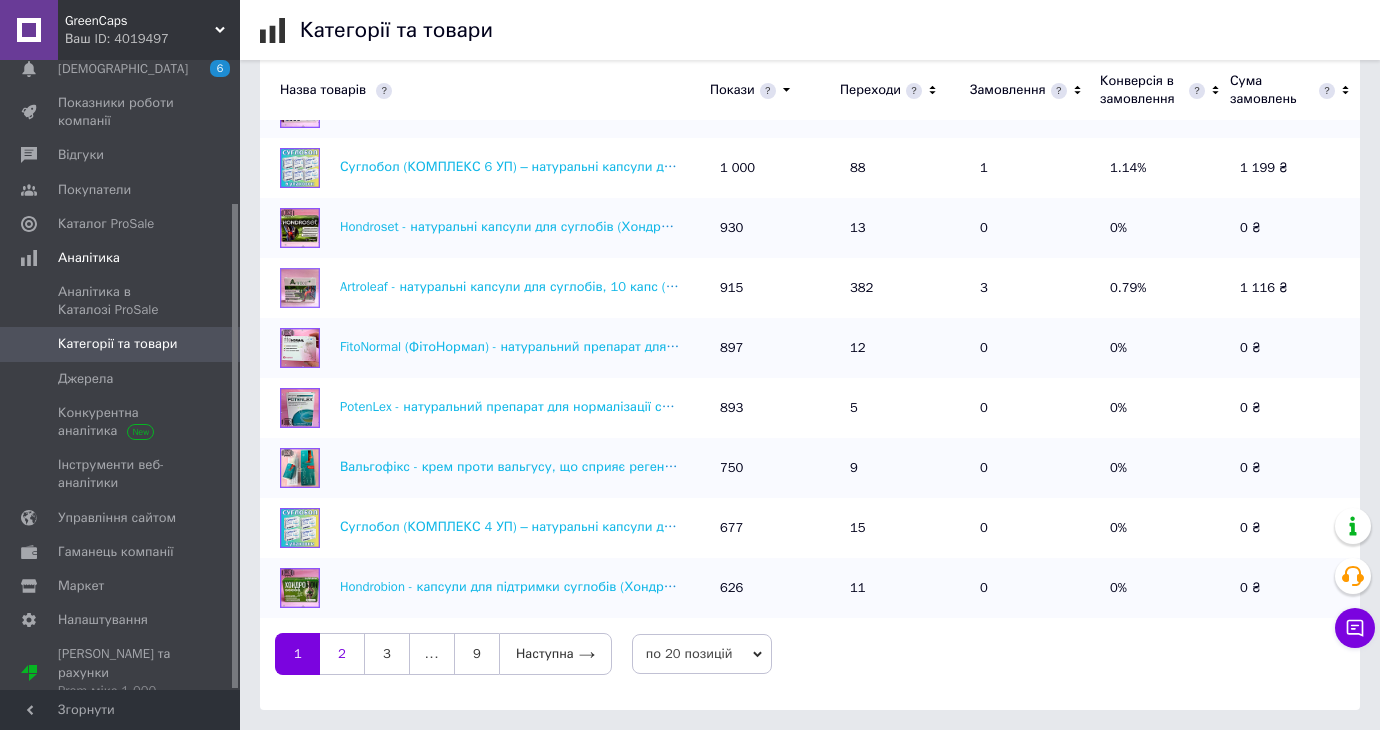click on "2" at bounding box center (342, 654) 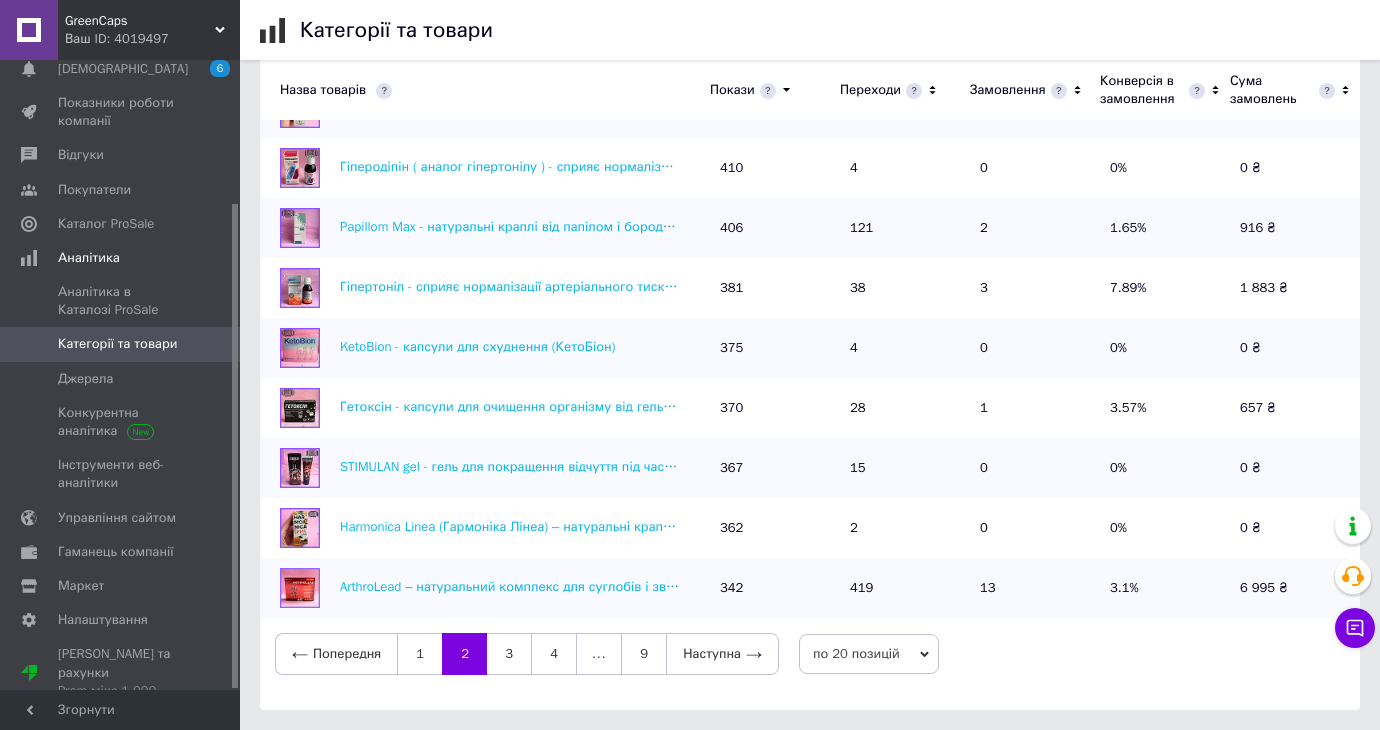 scroll, scrollTop: 416, scrollLeft: 0, axis: vertical 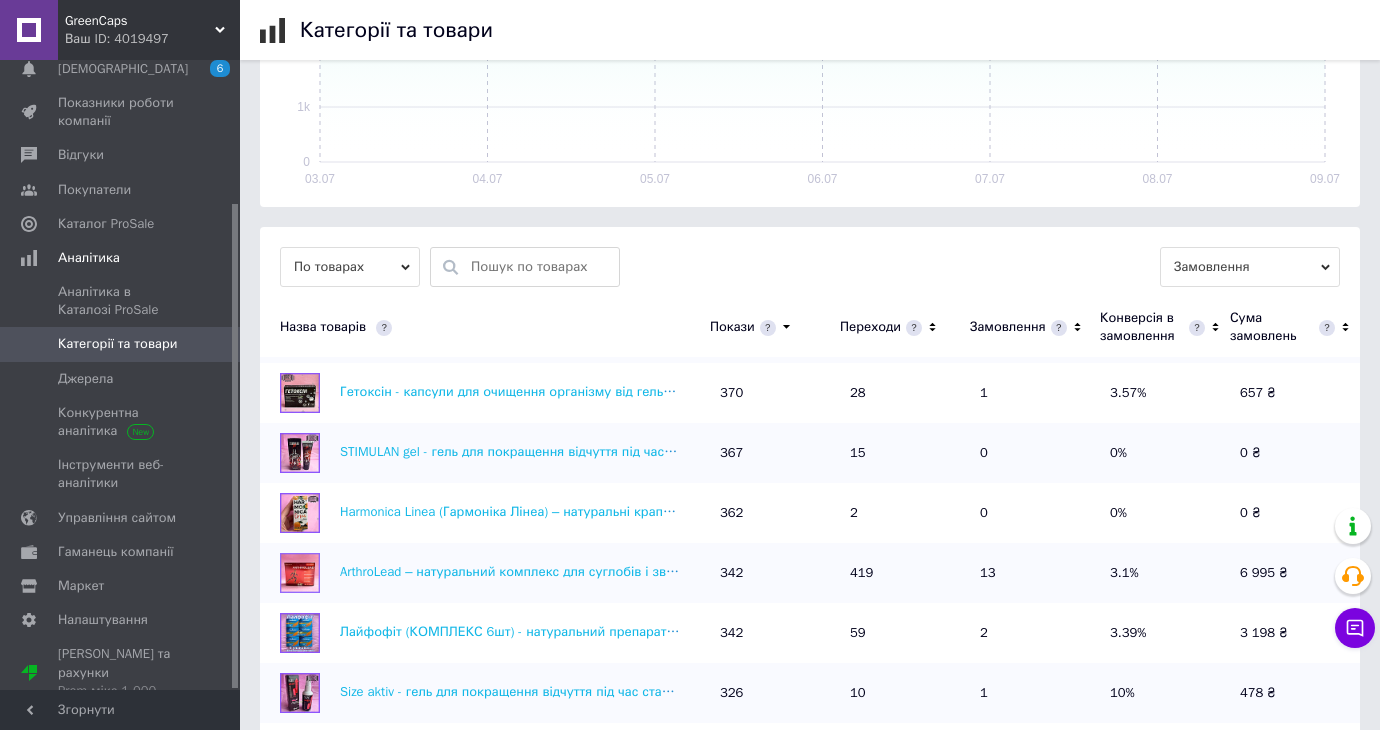 click 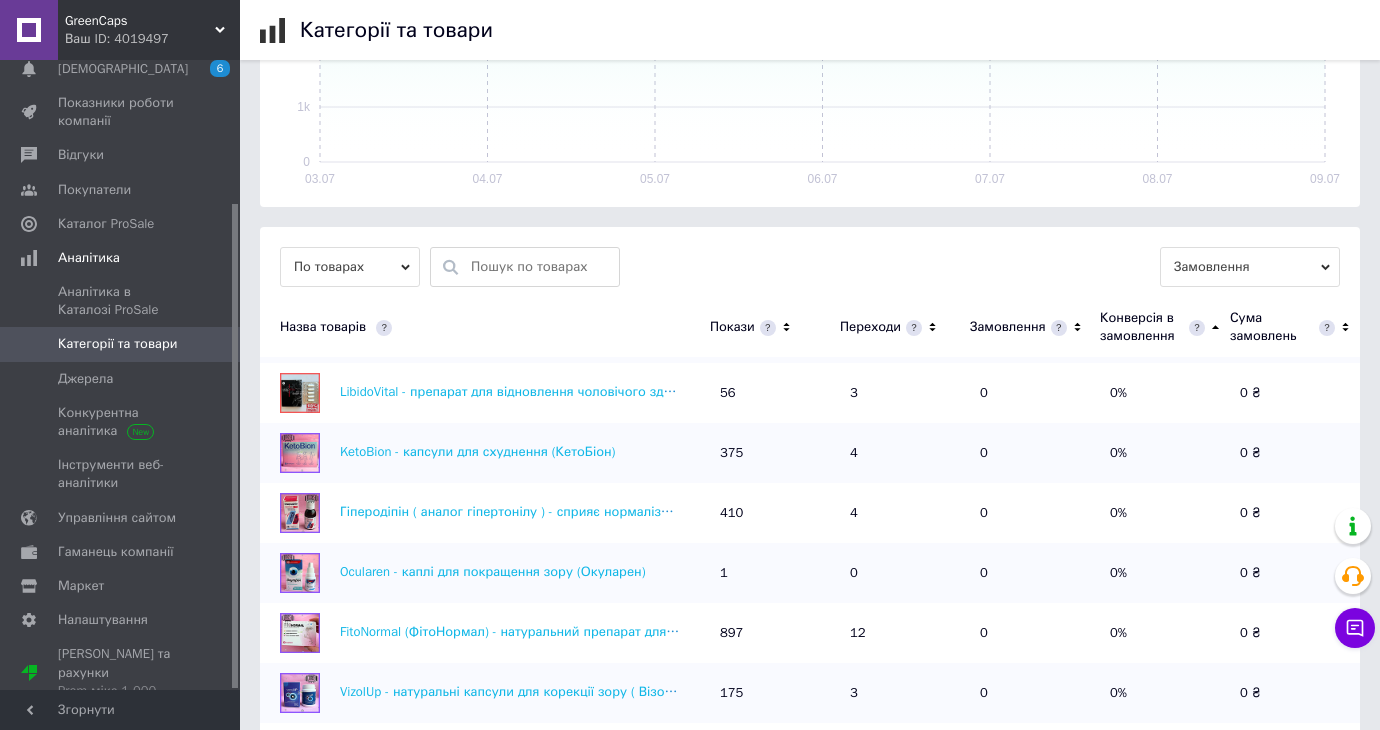 click 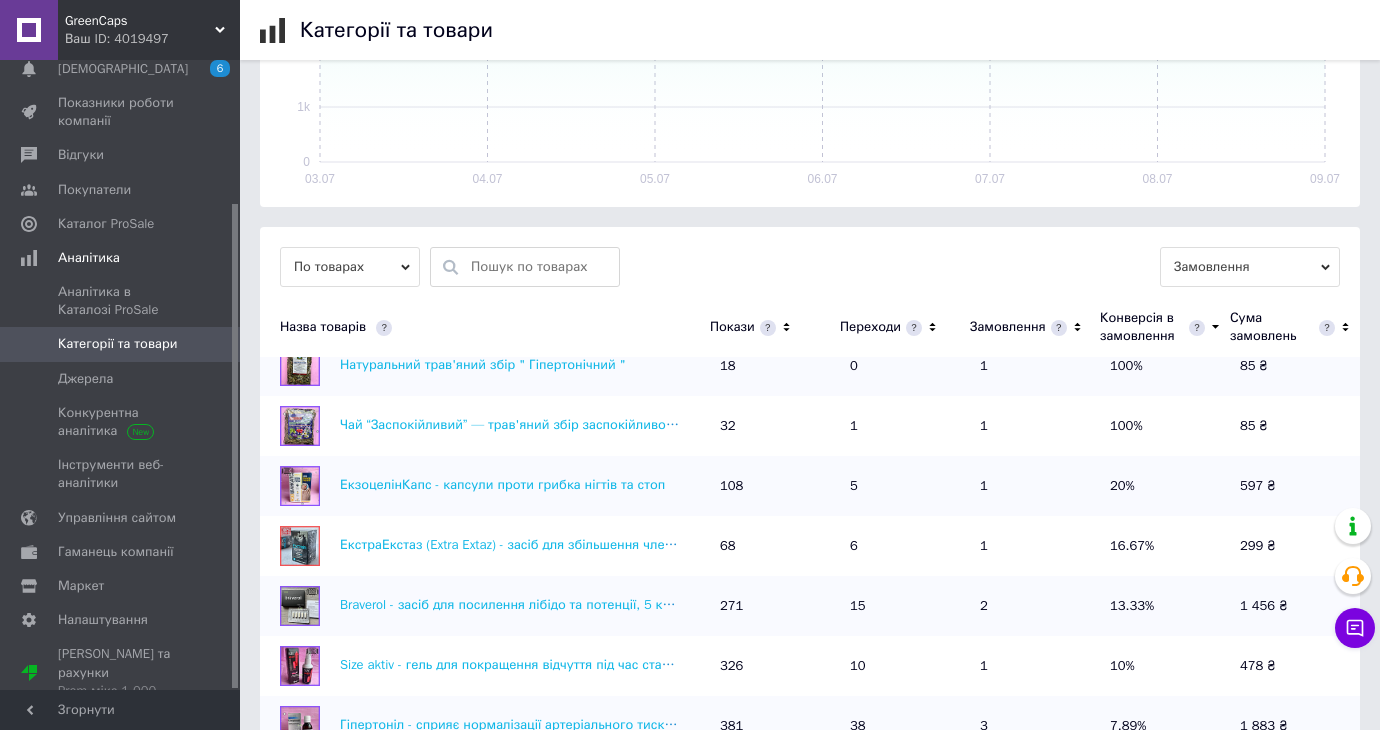 scroll, scrollTop: 0, scrollLeft: 0, axis: both 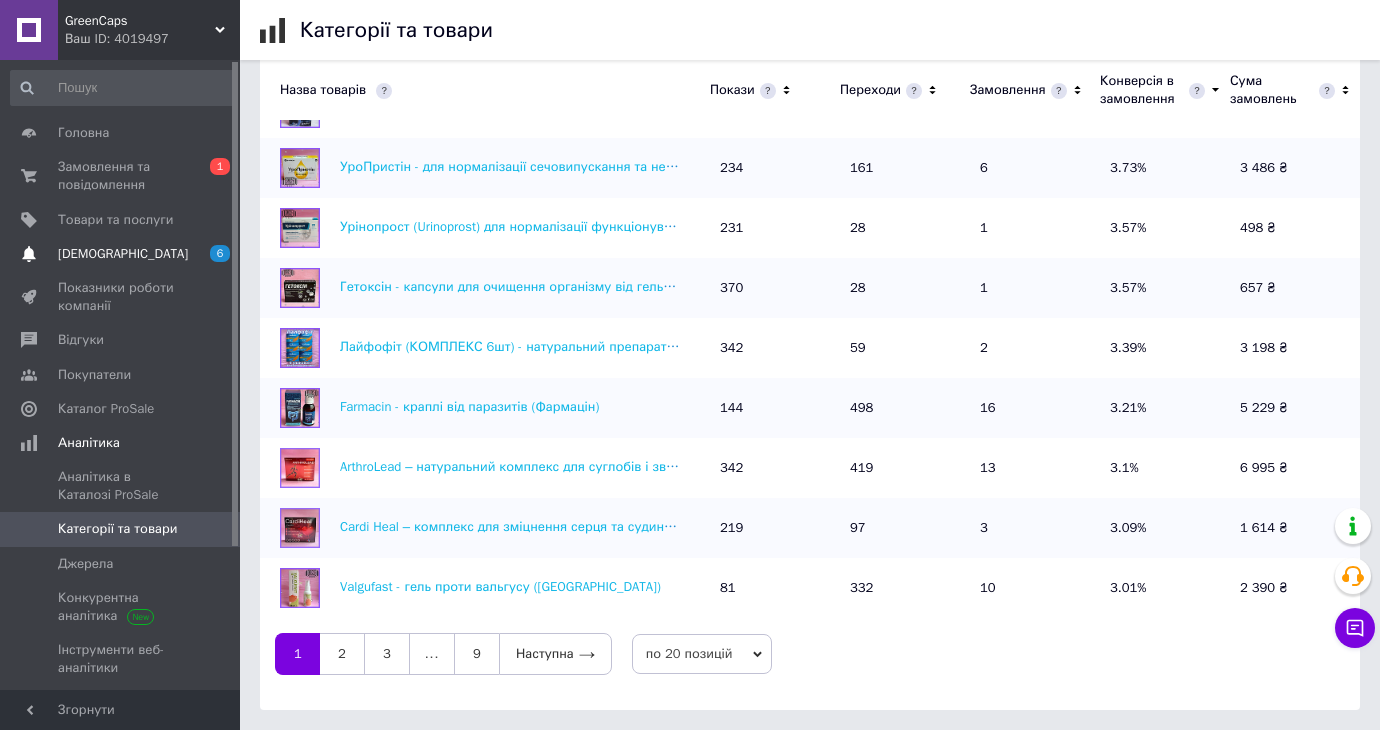 click on "[DEMOGRAPHIC_DATA]" at bounding box center [123, 254] 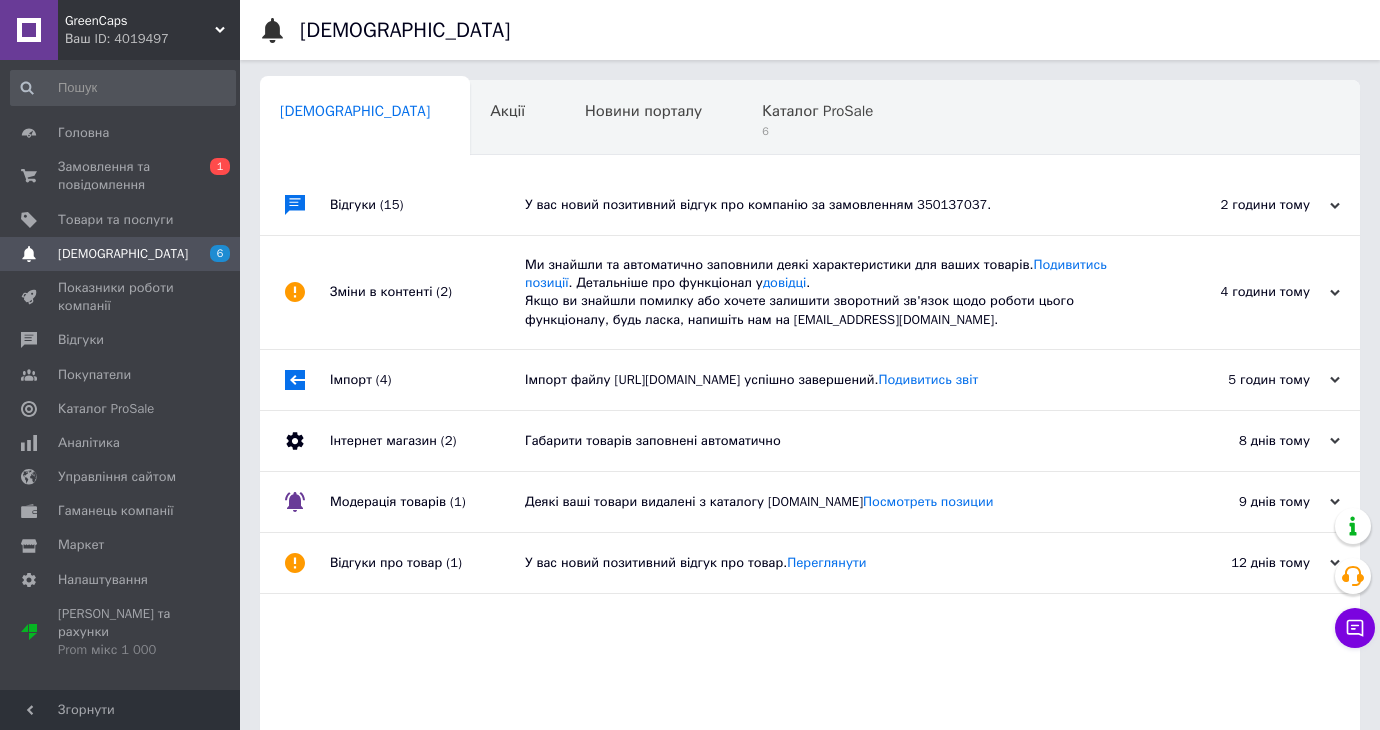 click on "Сповіщення 0 Акції 0 Новини порталу 0 Каталог ProSale 6 Навчання та заходи 0 Ok Відфільтровано...  Зберегти Нічого не знайдено Можливо, помилка у слові  або немає відповідностей за вашим запитом. Сповіщення 0 Акції 0 Новини порталу 0 Каталог ProSale 6 Навчання та заходи 0 :  Відгуки   (15) У вас новий позитивний відгук про компанію за замовленням 350137037. 2 години тому 10.07.2025 Зміни в контенті   (2) Ми знайшли та автоматично заповнили деякі характеристики для ваших товарів.  Подивитись позиції . Детальніше про функціонал у  довідці . 4 години тому 10.07.2025 Імпорт   (4) Подивитись звіт" at bounding box center (810, 432) 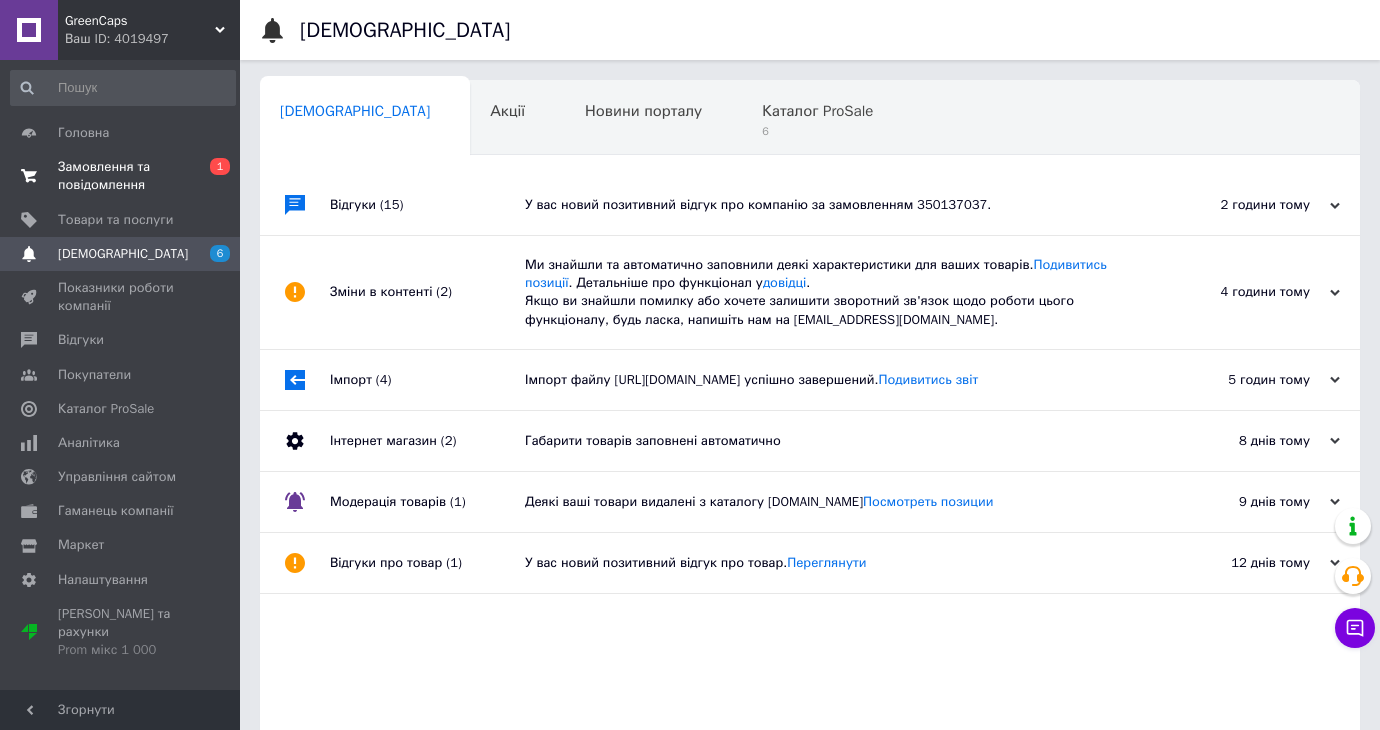 click on "Замовлення та повідомлення" at bounding box center (121, 176) 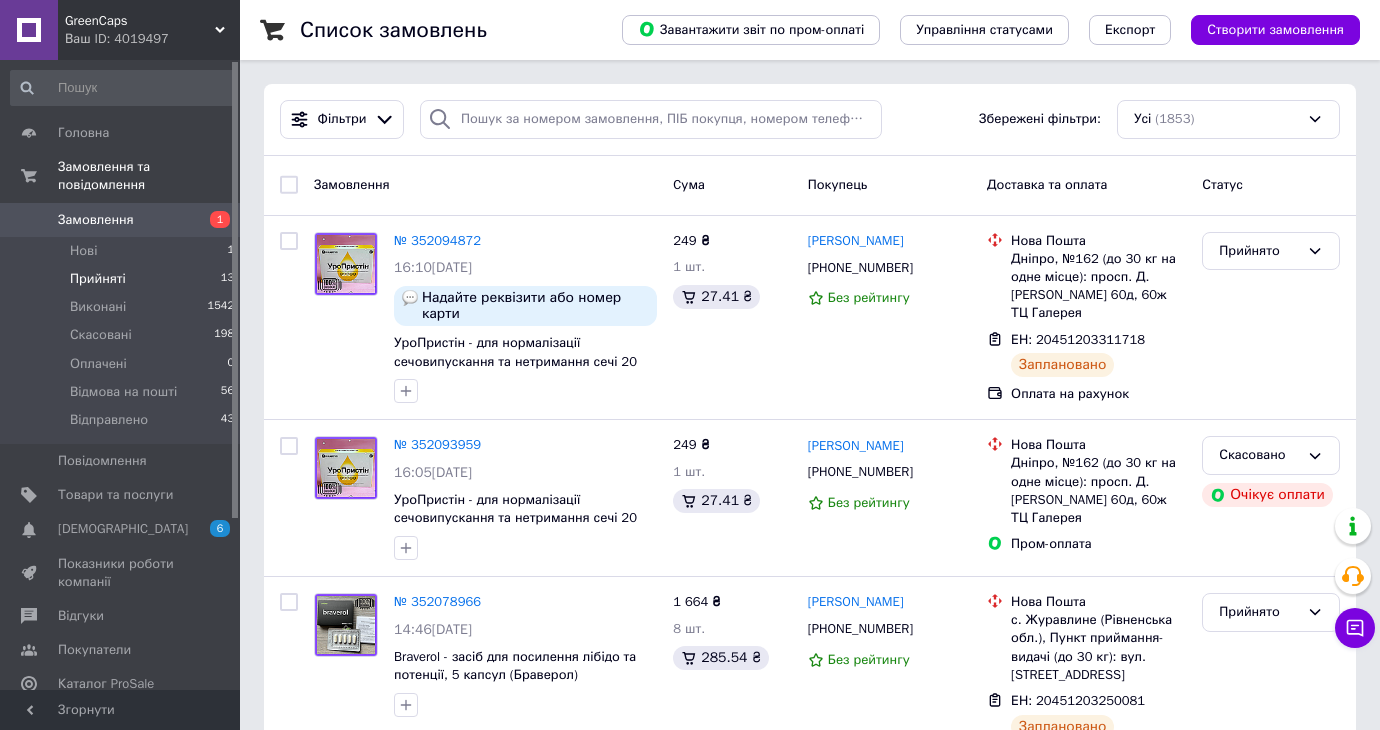 click on "Прийняті" at bounding box center (98, 279) 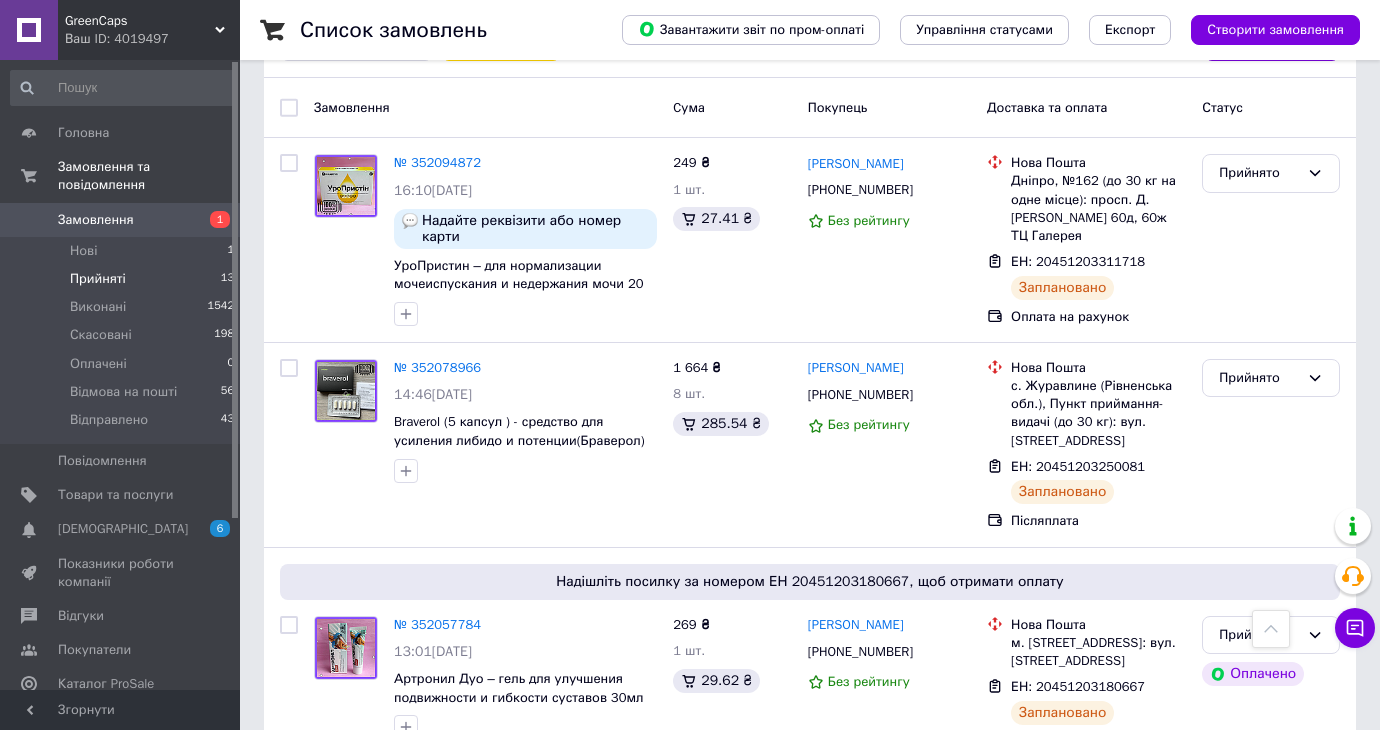 scroll, scrollTop: 0, scrollLeft: 0, axis: both 